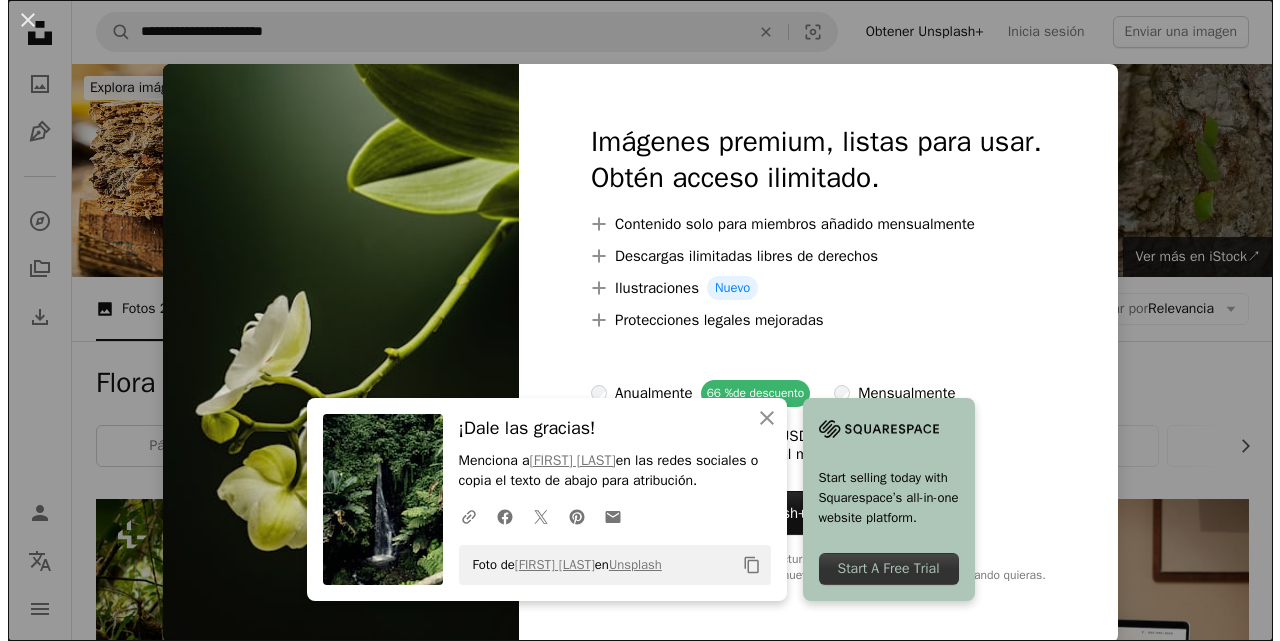 scroll, scrollTop: 2200, scrollLeft: 0, axis: vertical 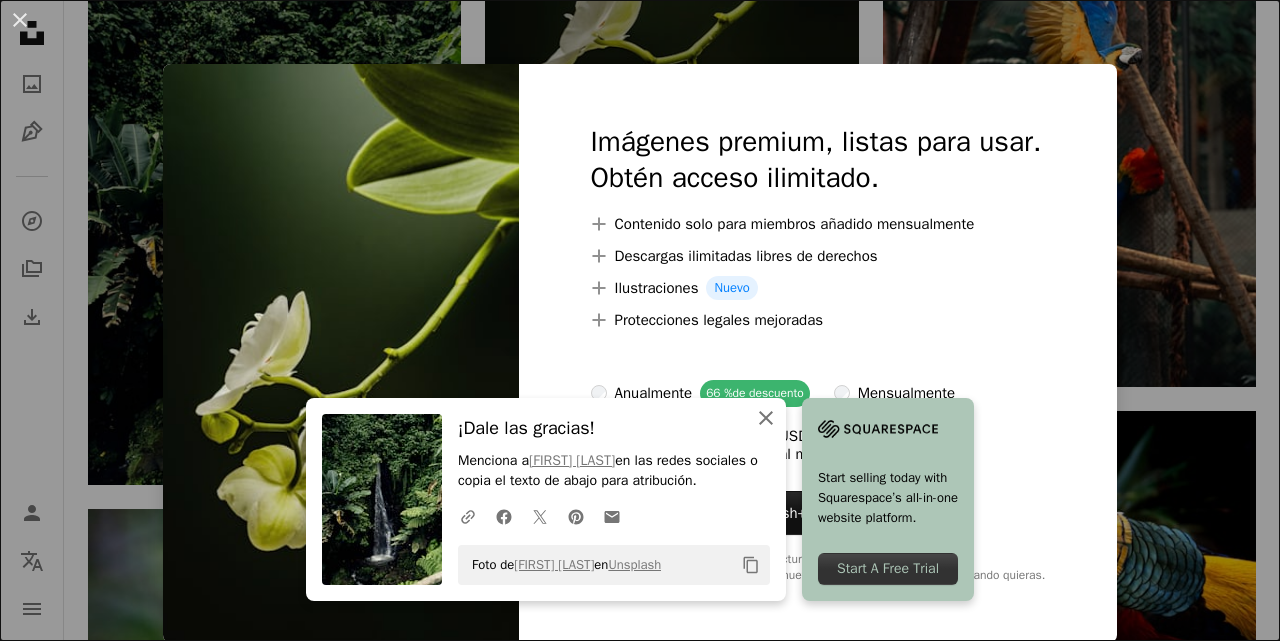 click 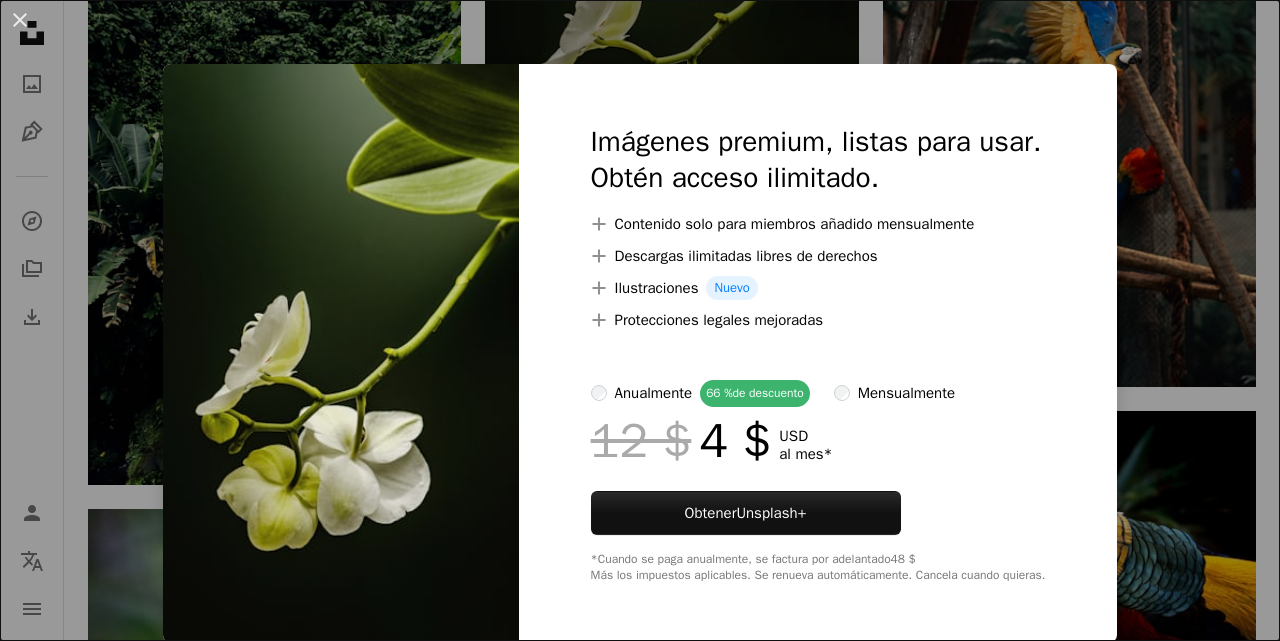 click at bounding box center [341, 353] 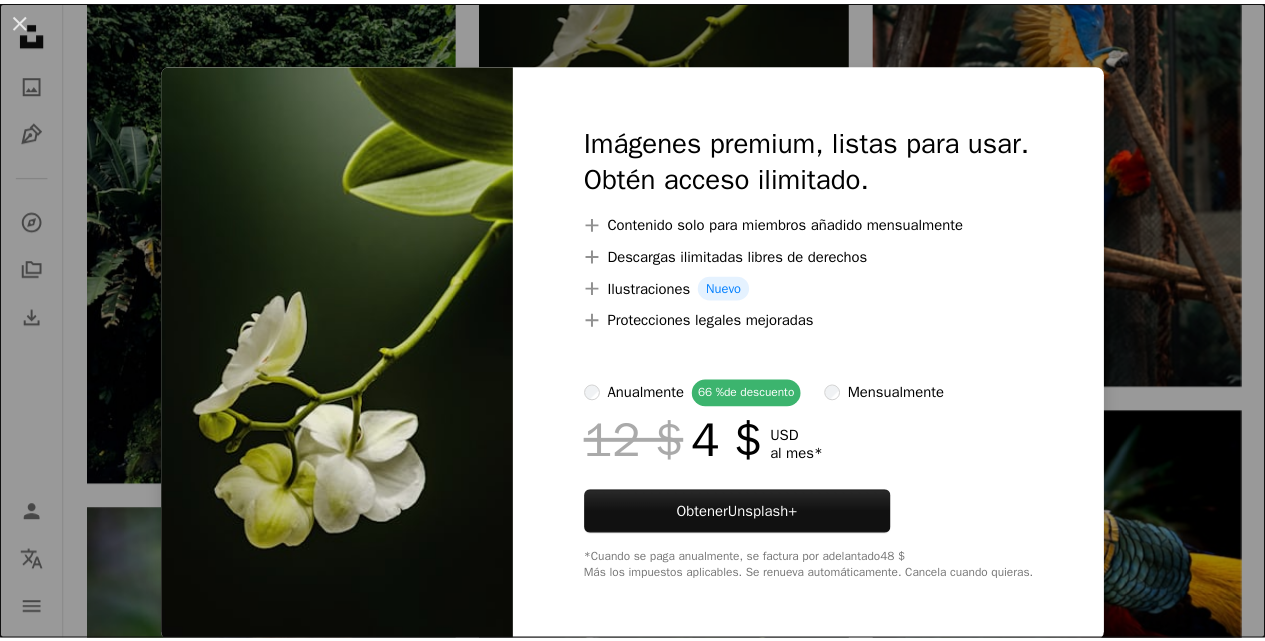 scroll, scrollTop: 1, scrollLeft: 0, axis: vertical 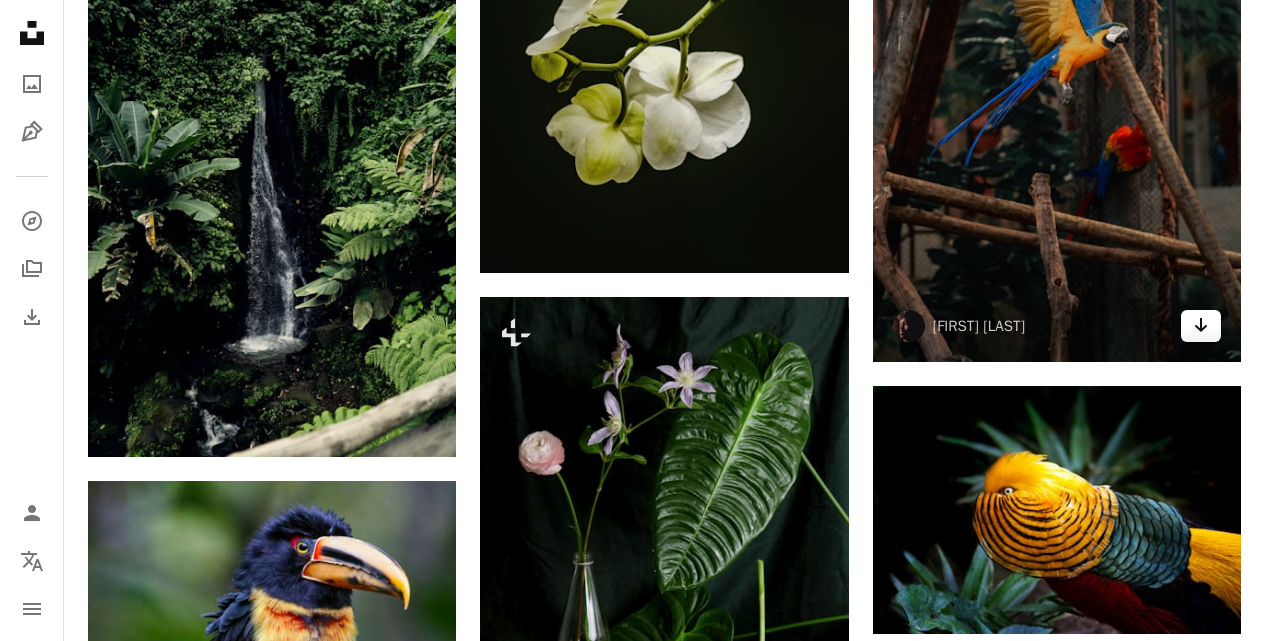 click on "Arrow pointing down" 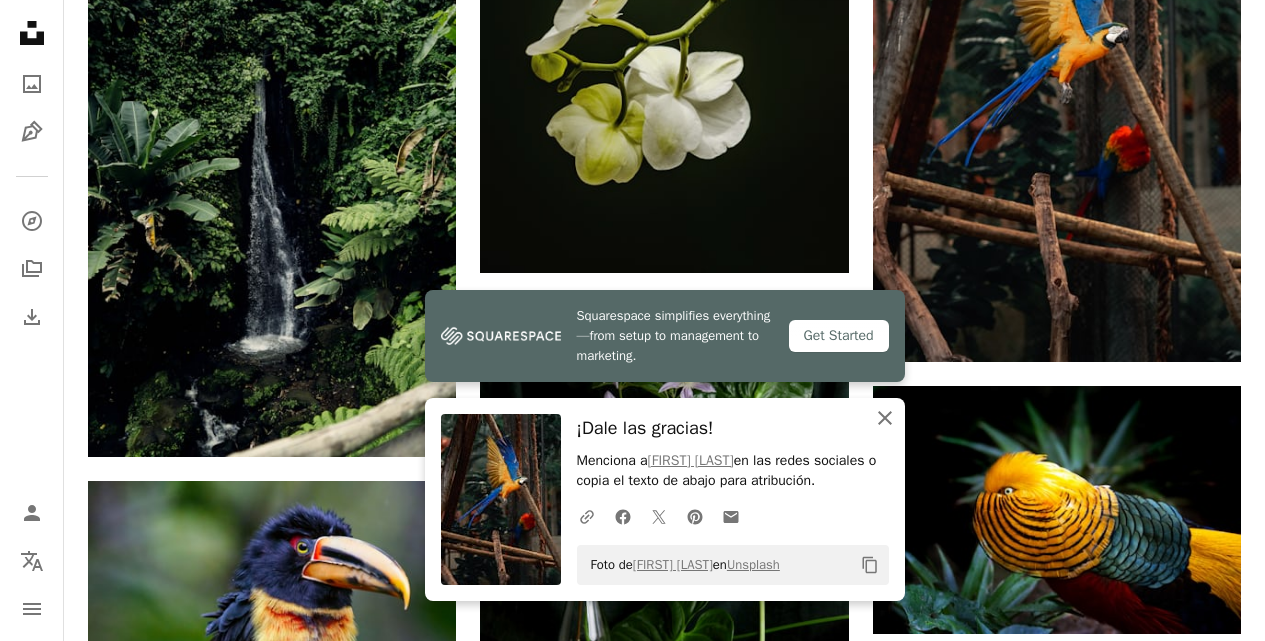 click 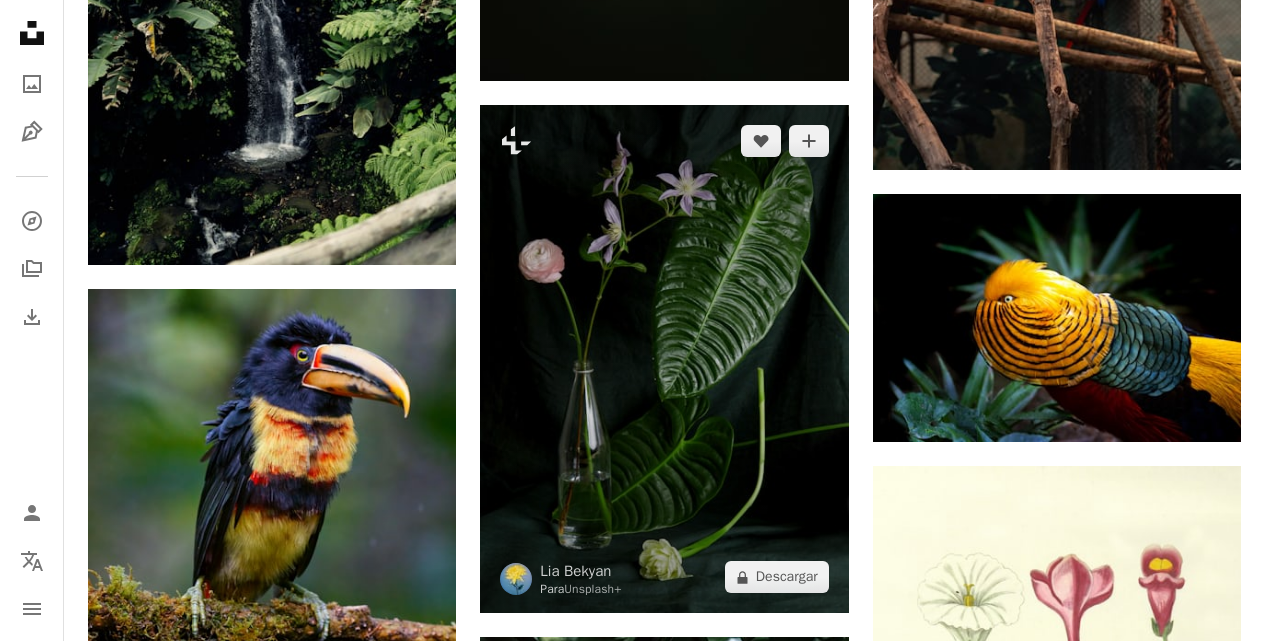 scroll, scrollTop: 2400, scrollLeft: 0, axis: vertical 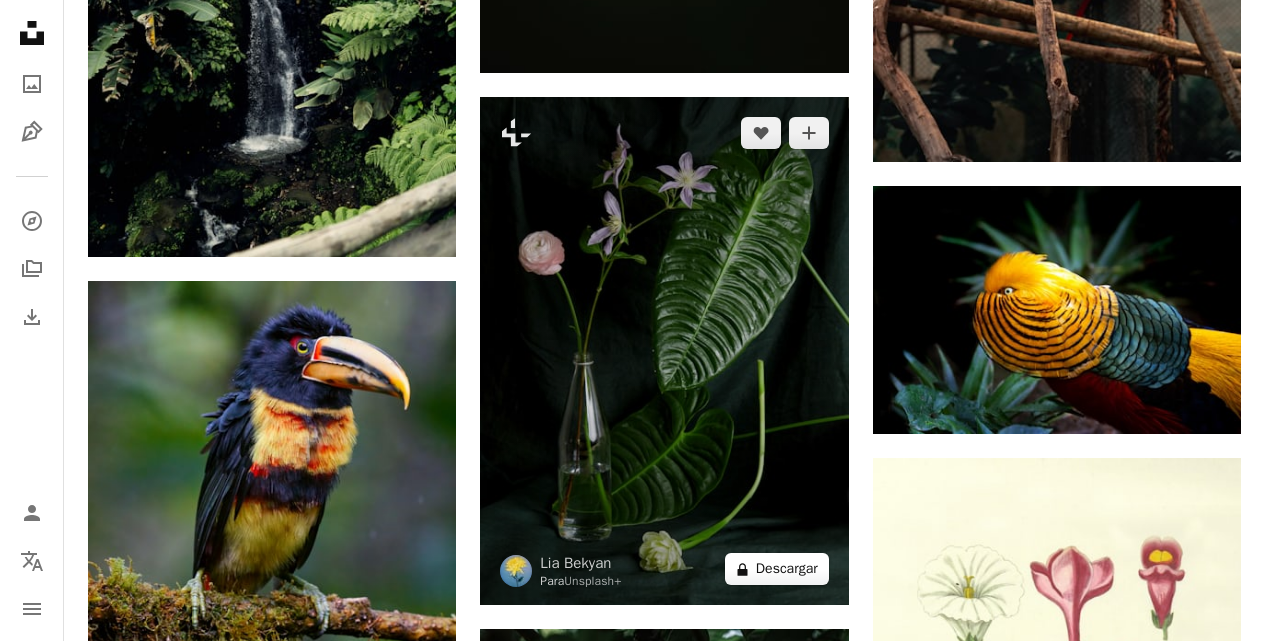 click on "A lock   Descargar" at bounding box center [777, 569] 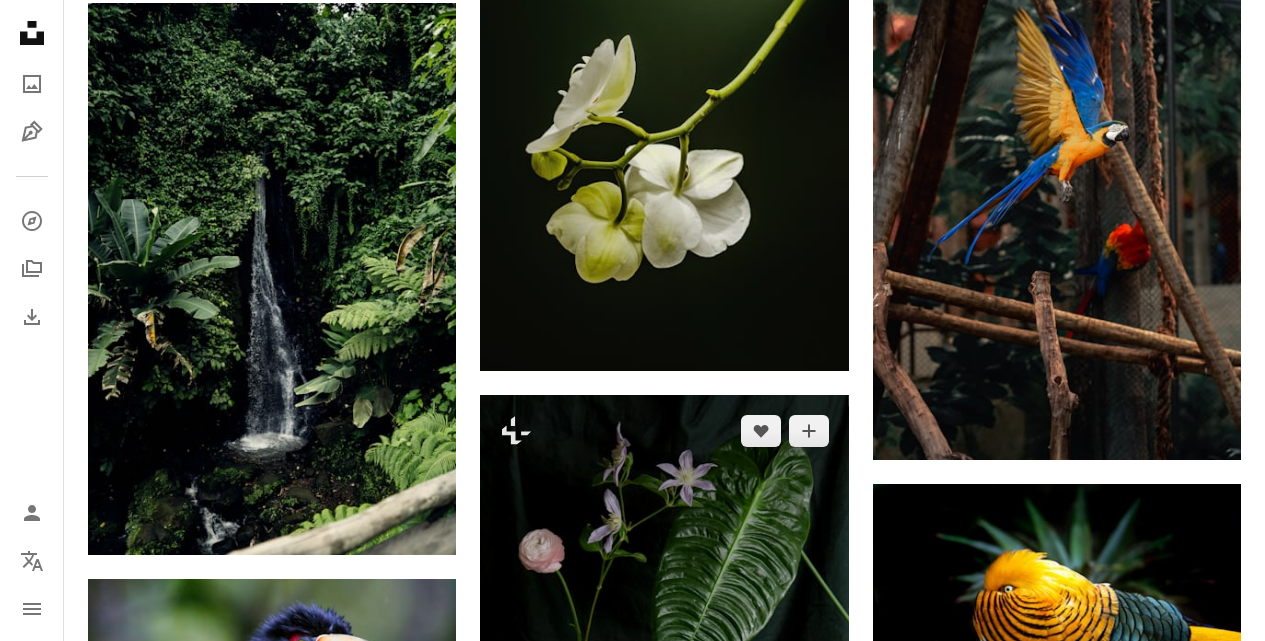 scroll, scrollTop: 2100, scrollLeft: 0, axis: vertical 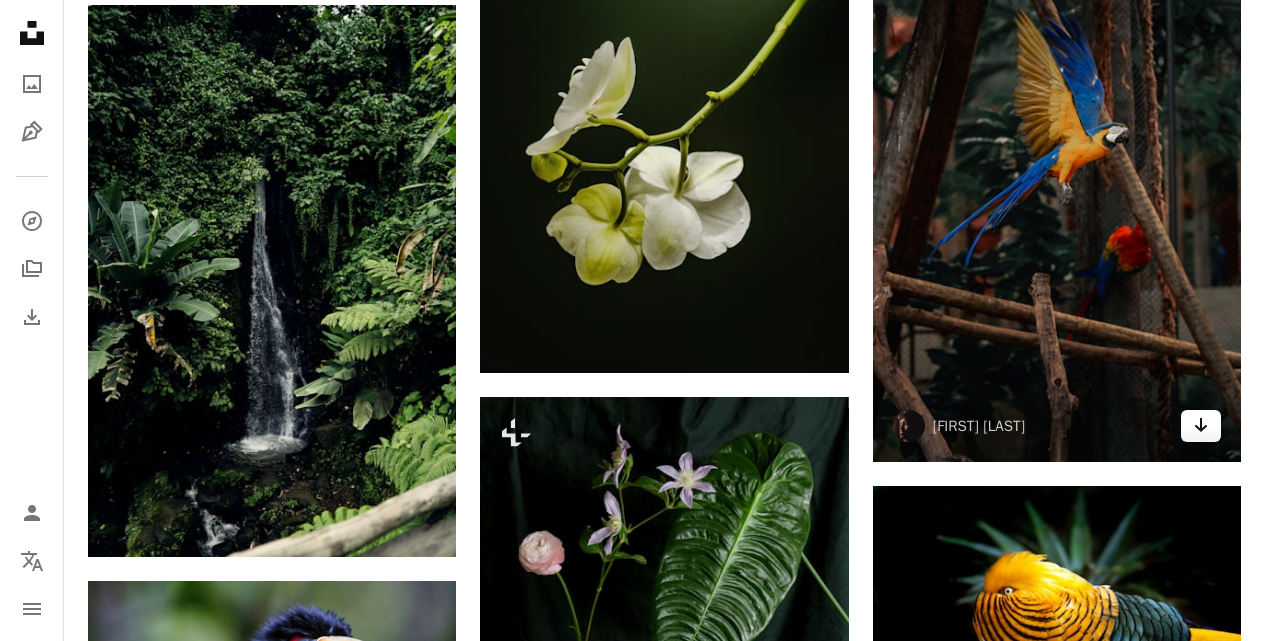 click 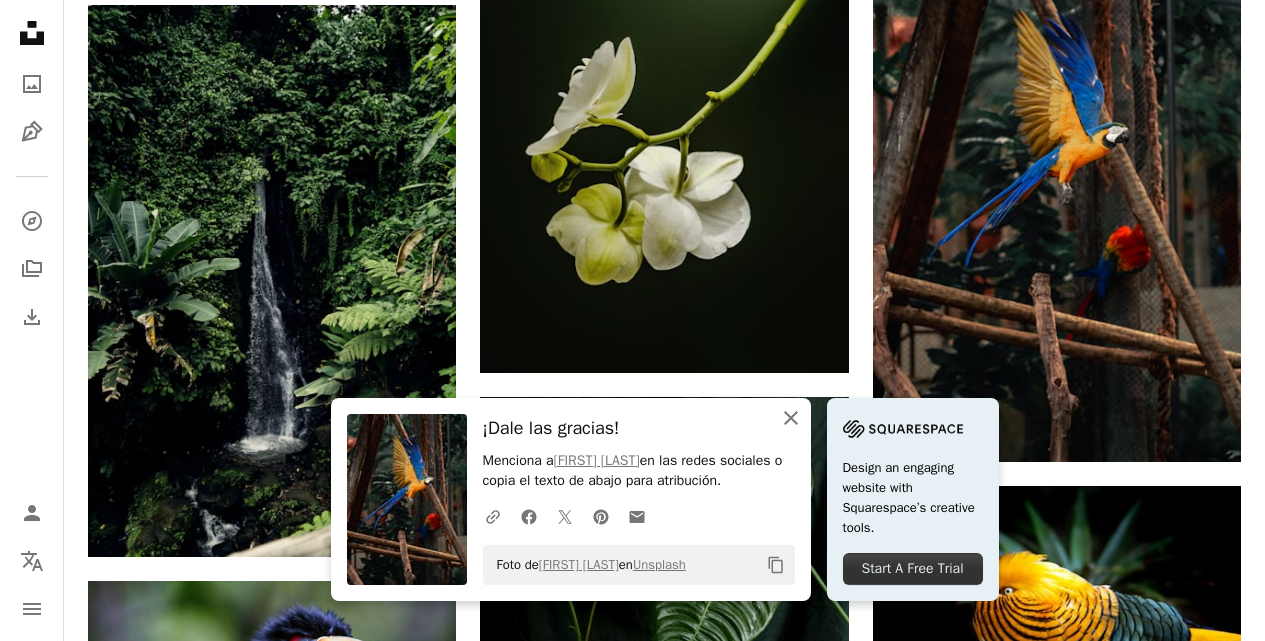 click 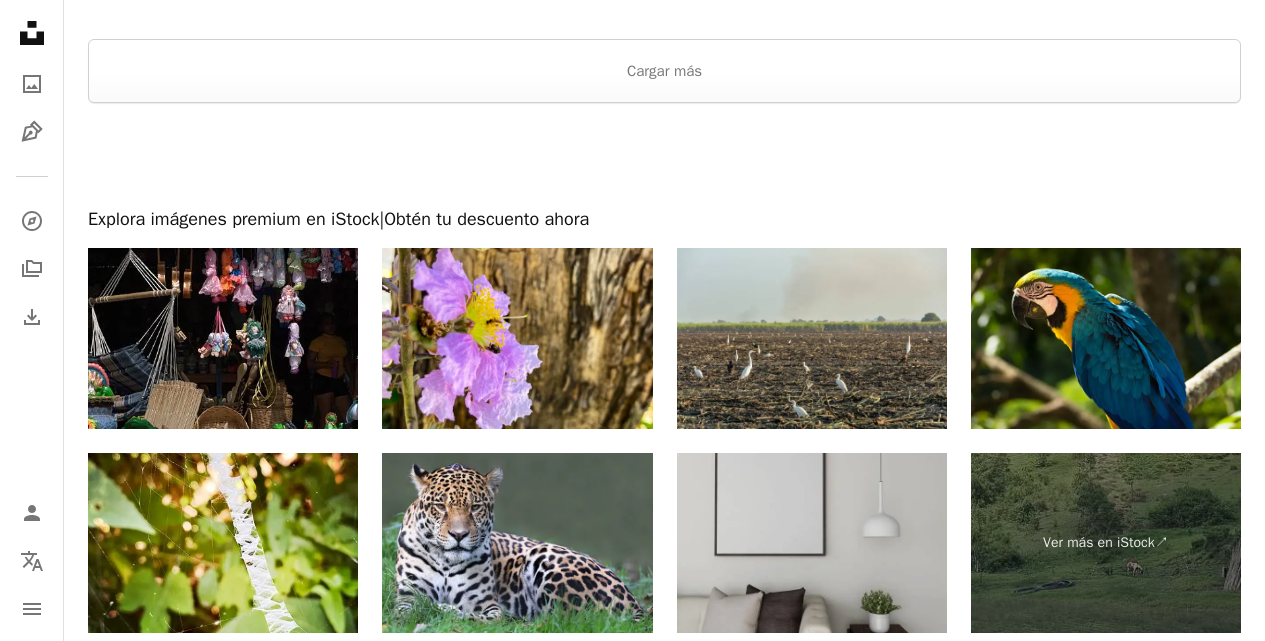 scroll, scrollTop: 3700, scrollLeft: 0, axis: vertical 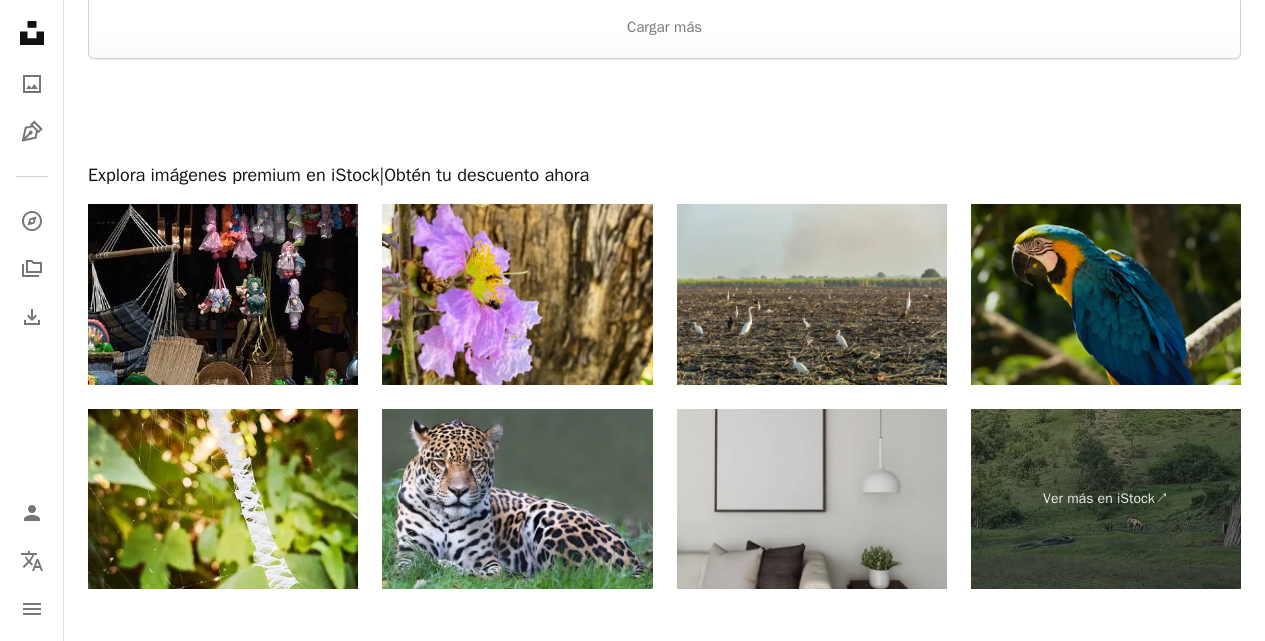 click at bounding box center (1106, 294) 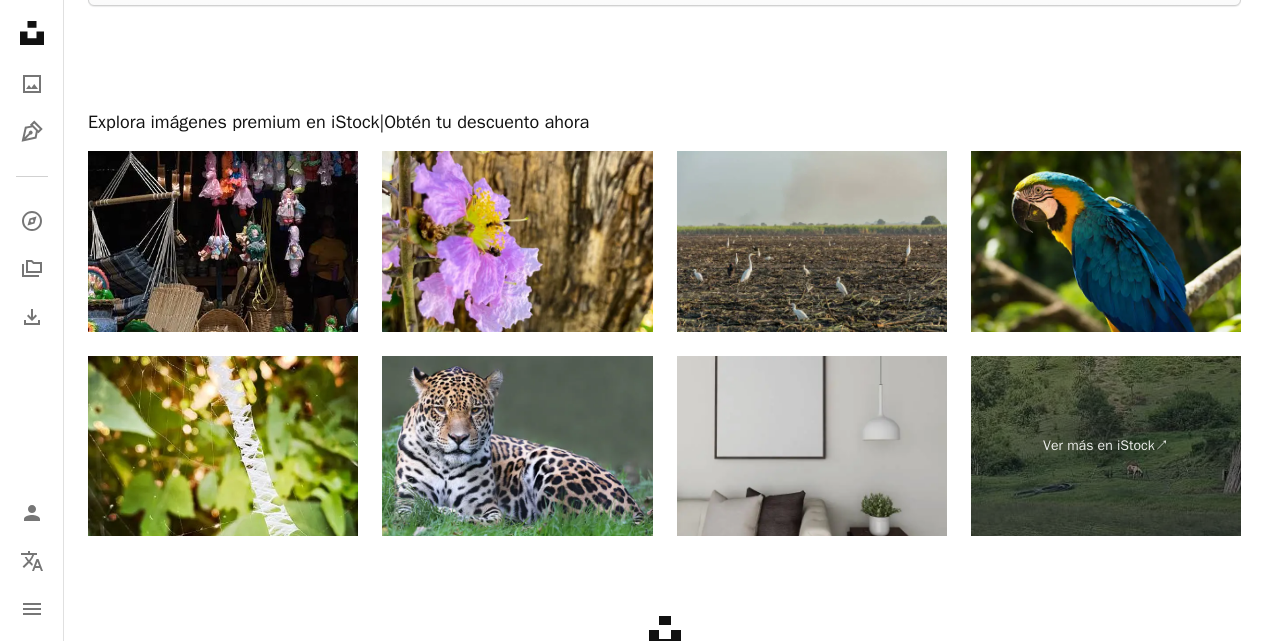 scroll, scrollTop: 3800, scrollLeft: 0, axis: vertical 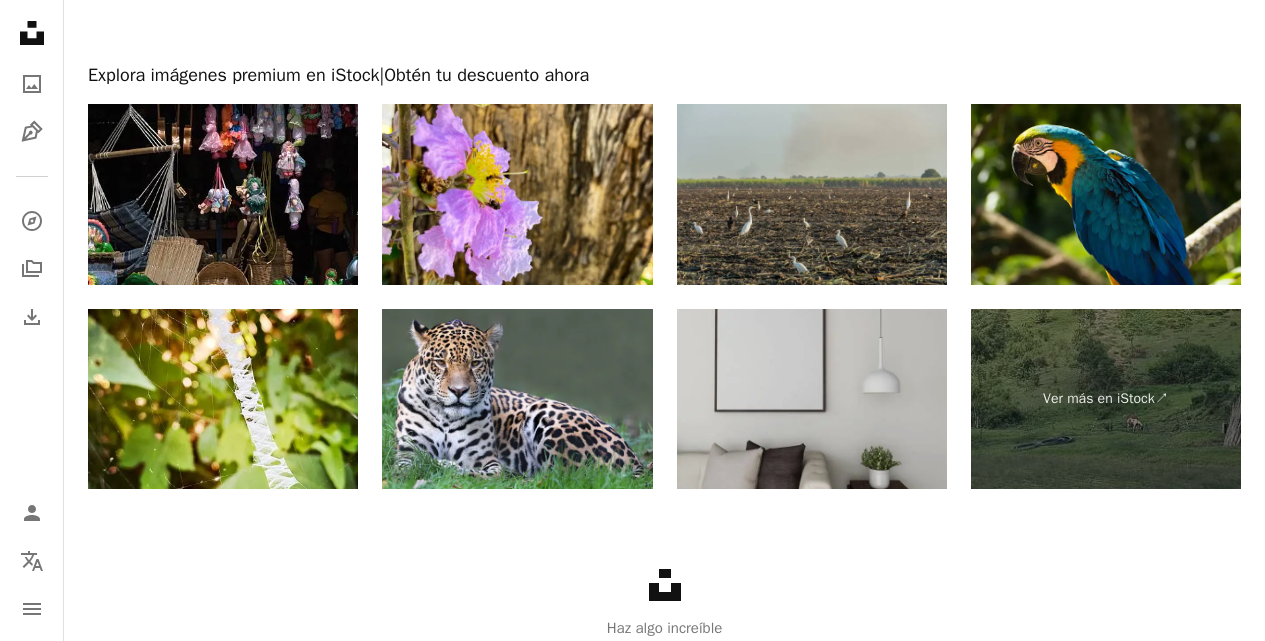 click at bounding box center (812, 194) 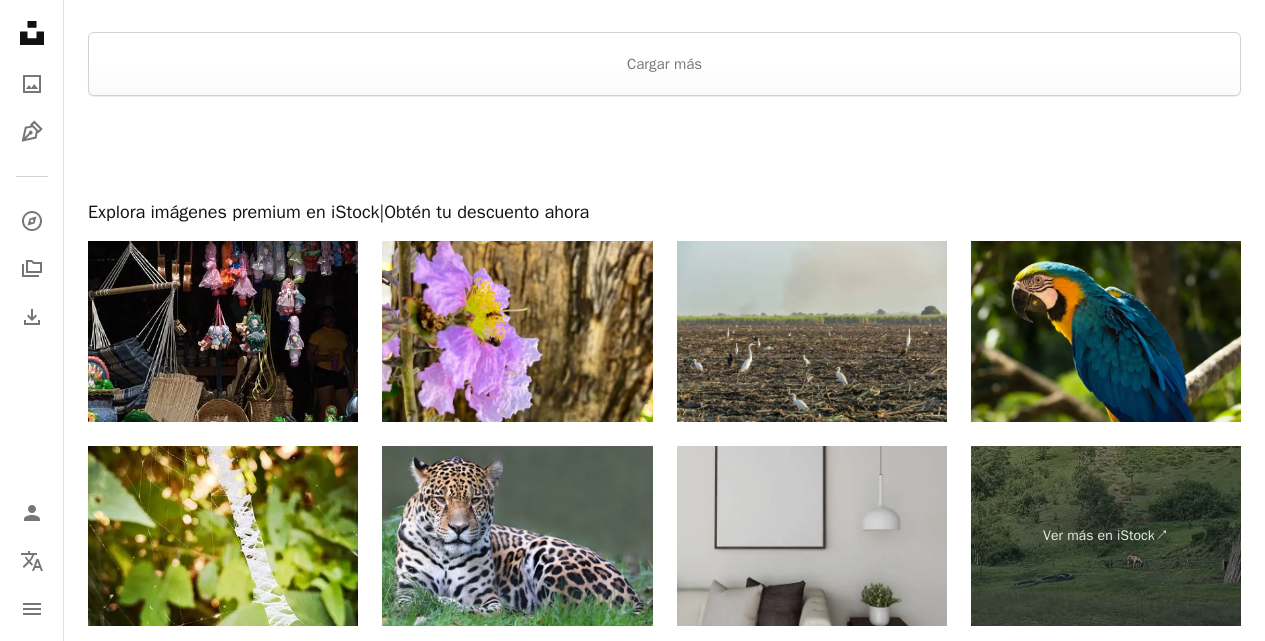 scroll, scrollTop: 3361, scrollLeft: 0, axis: vertical 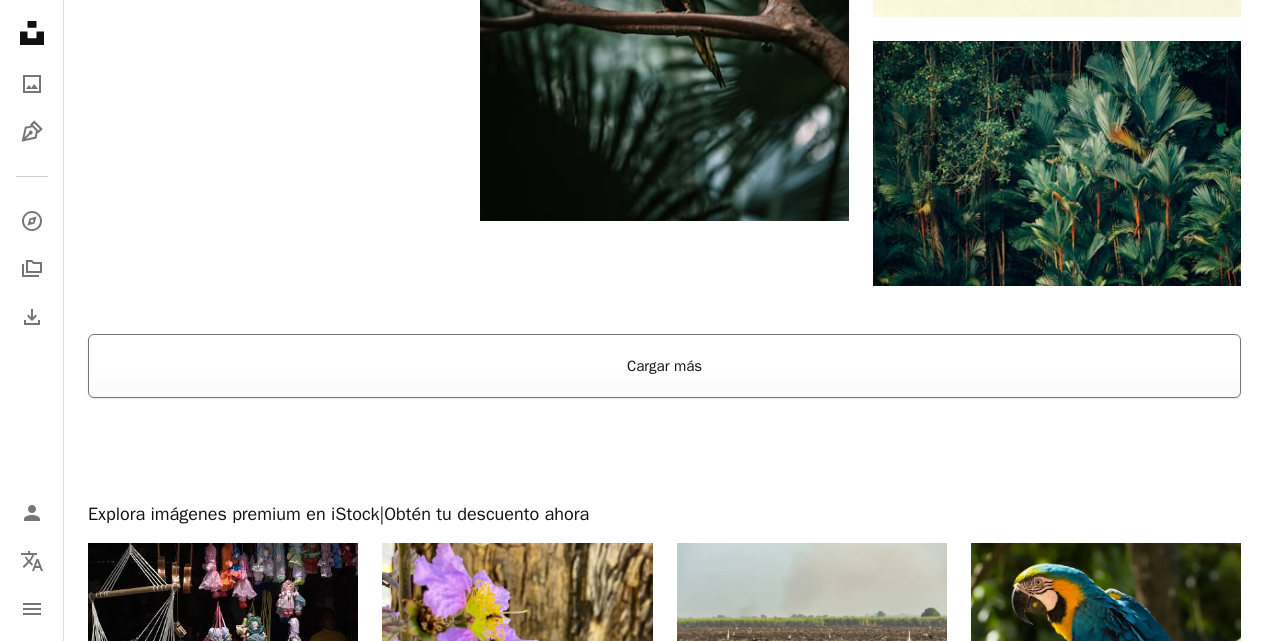 click on "Cargar más" at bounding box center (664, 366) 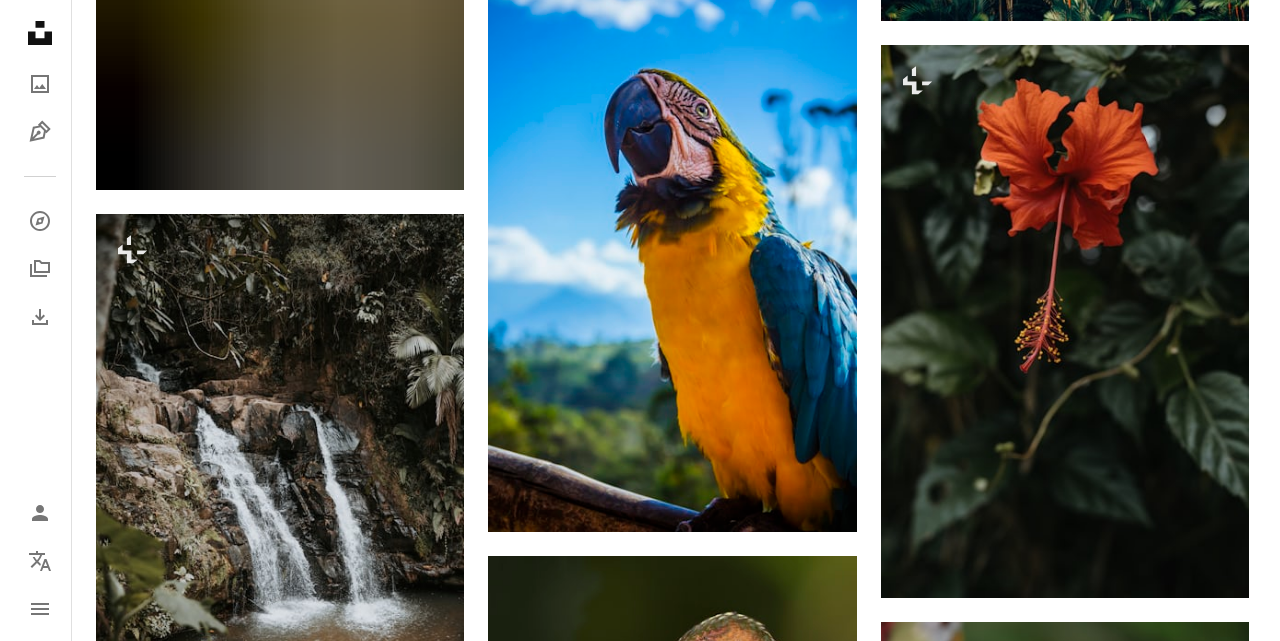 scroll, scrollTop: 3661, scrollLeft: 0, axis: vertical 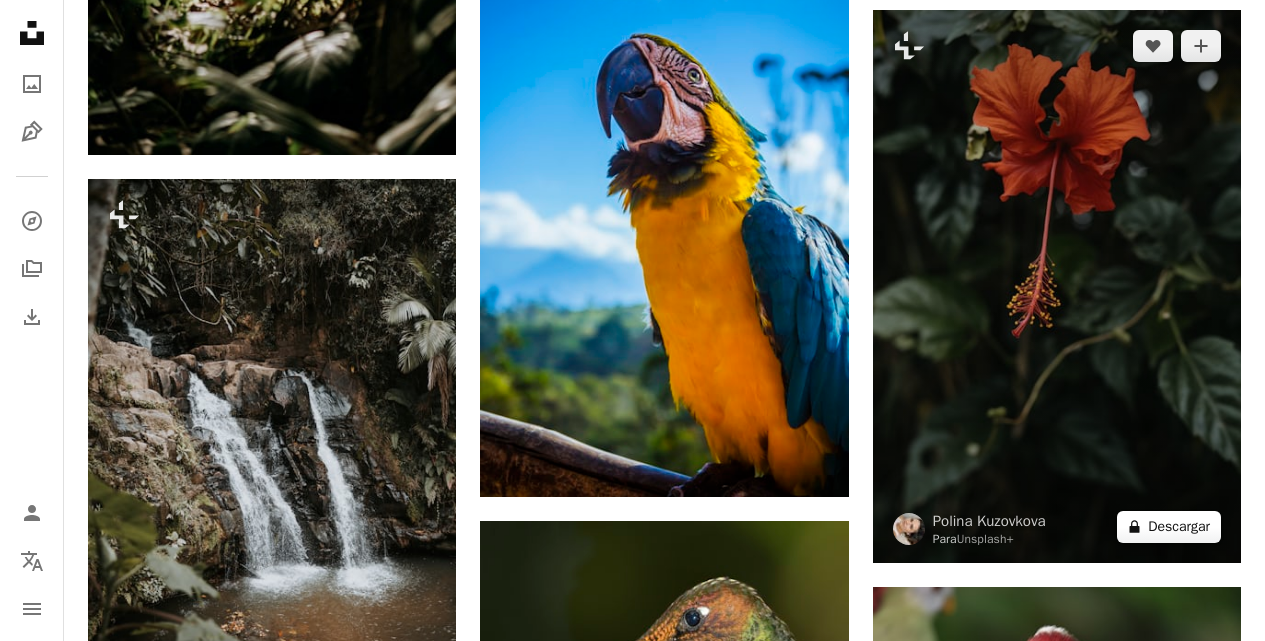 click on "A lock   Descargar" at bounding box center [1169, 527] 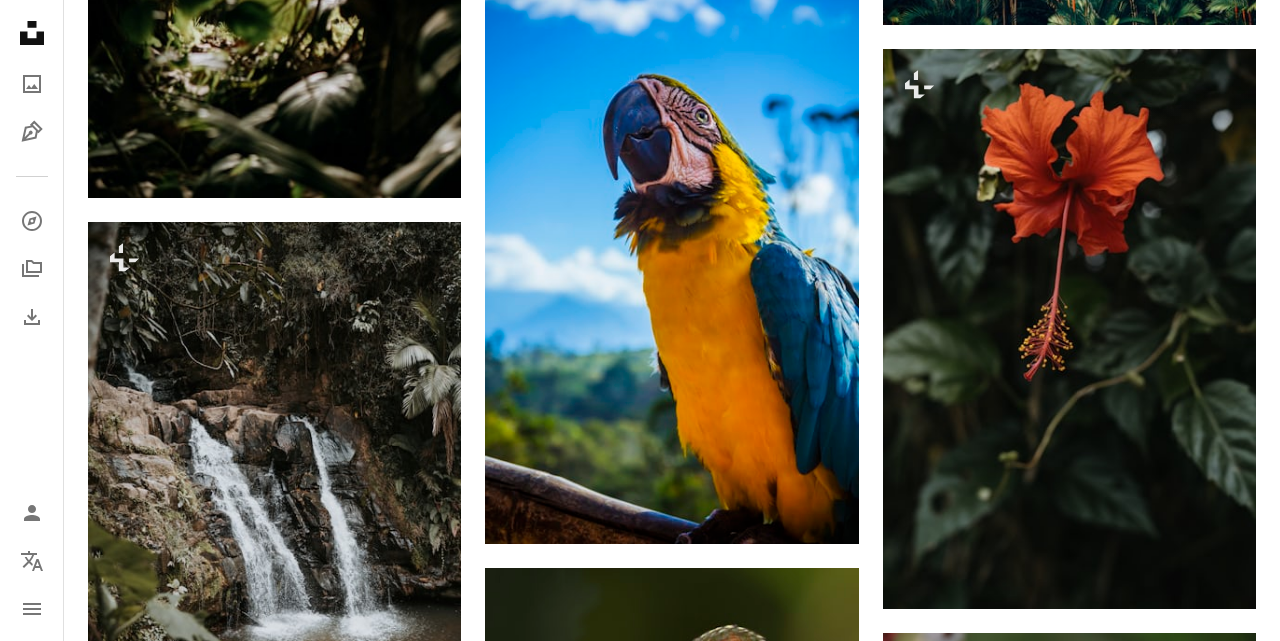 click at bounding box center (341, 3420) 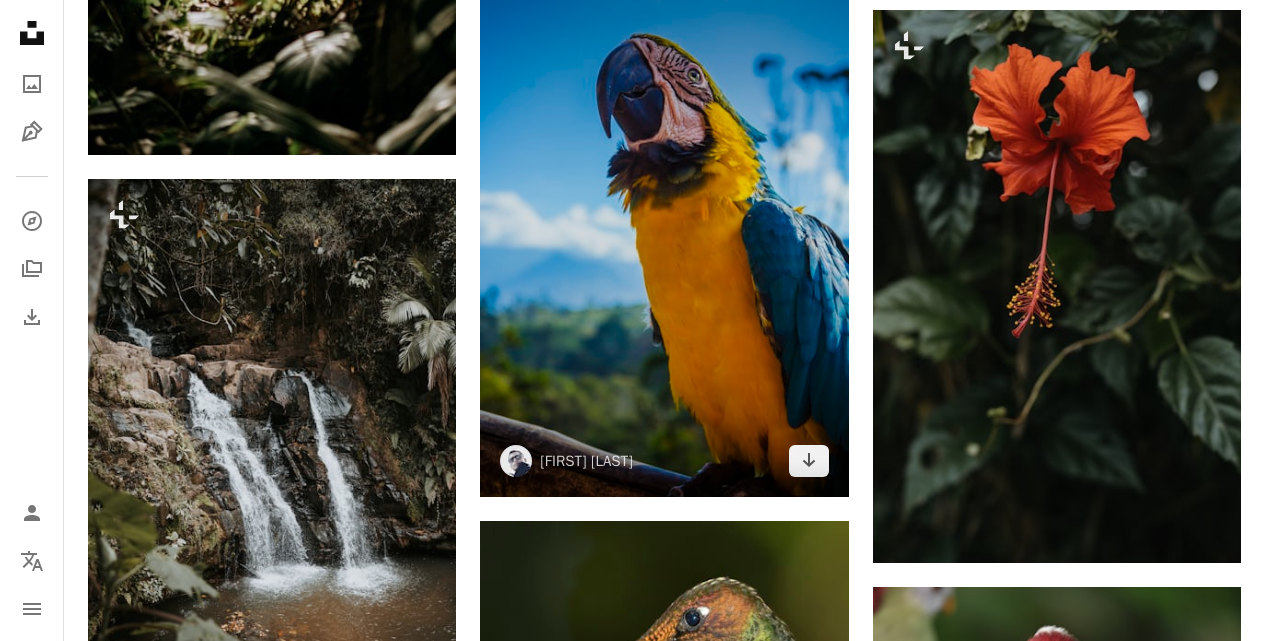 click at bounding box center [664, 221] 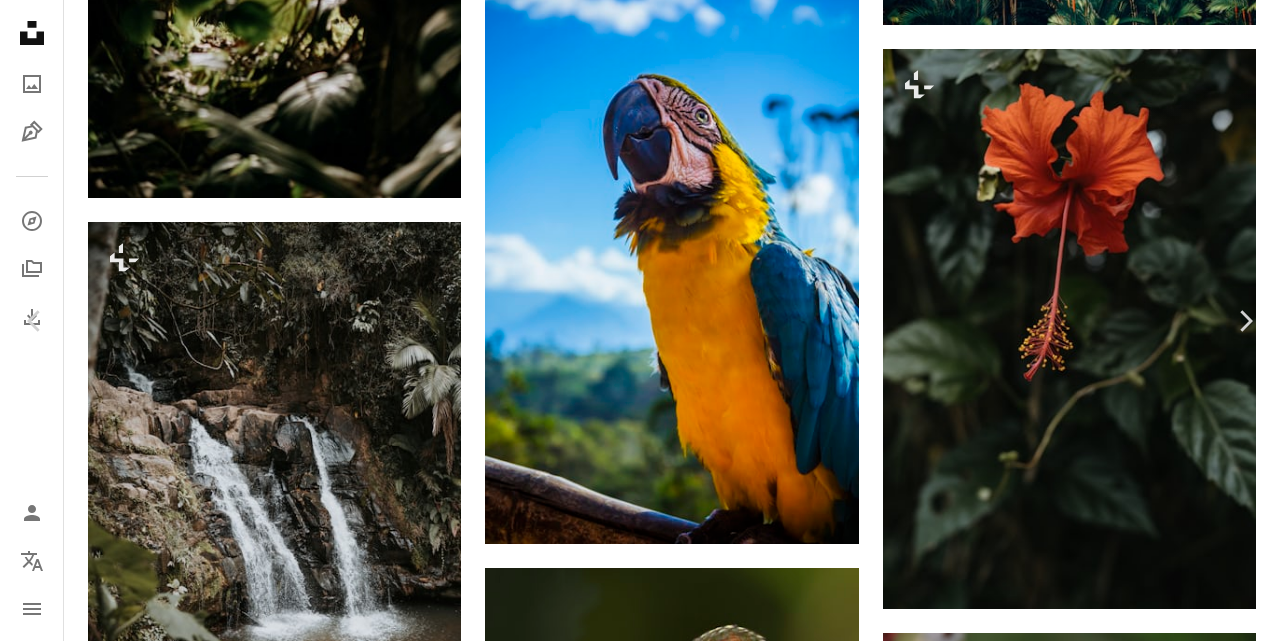scroll, scrollTop: 0, scrollLeft: 0, axis: both 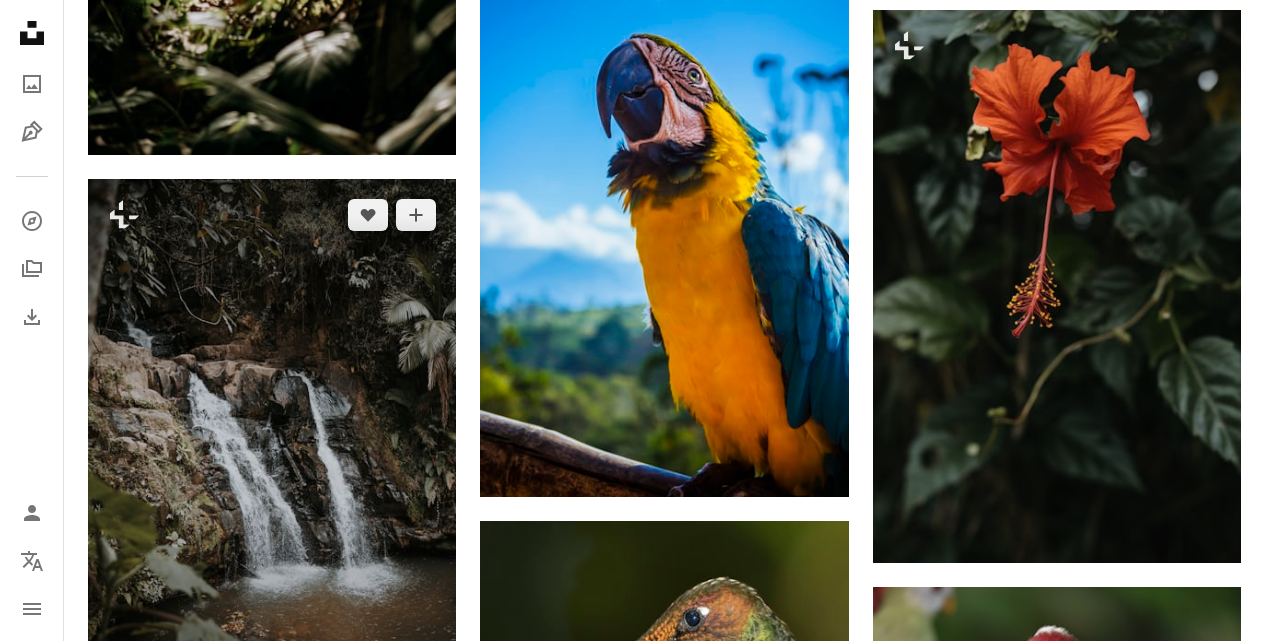 click at bounding box center [272, 455] 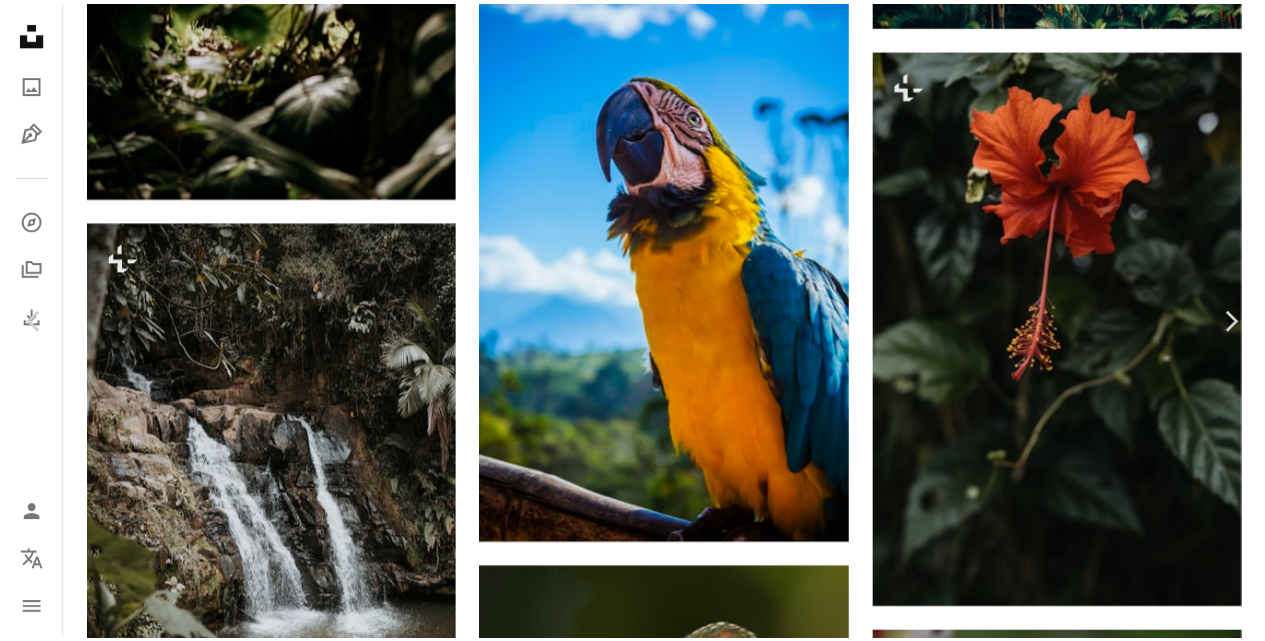scroll, scrollTop: 0, scrollLeft: 0, axis: both 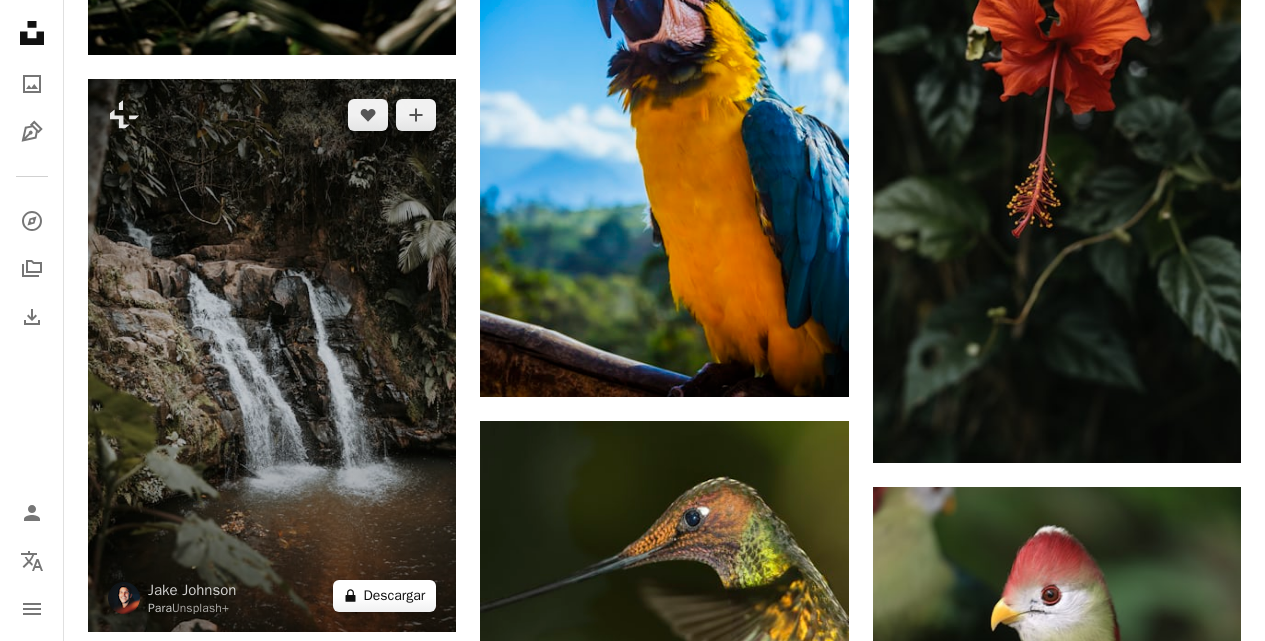 click on "A lock   Descargar" at bounding box center [385, 596] 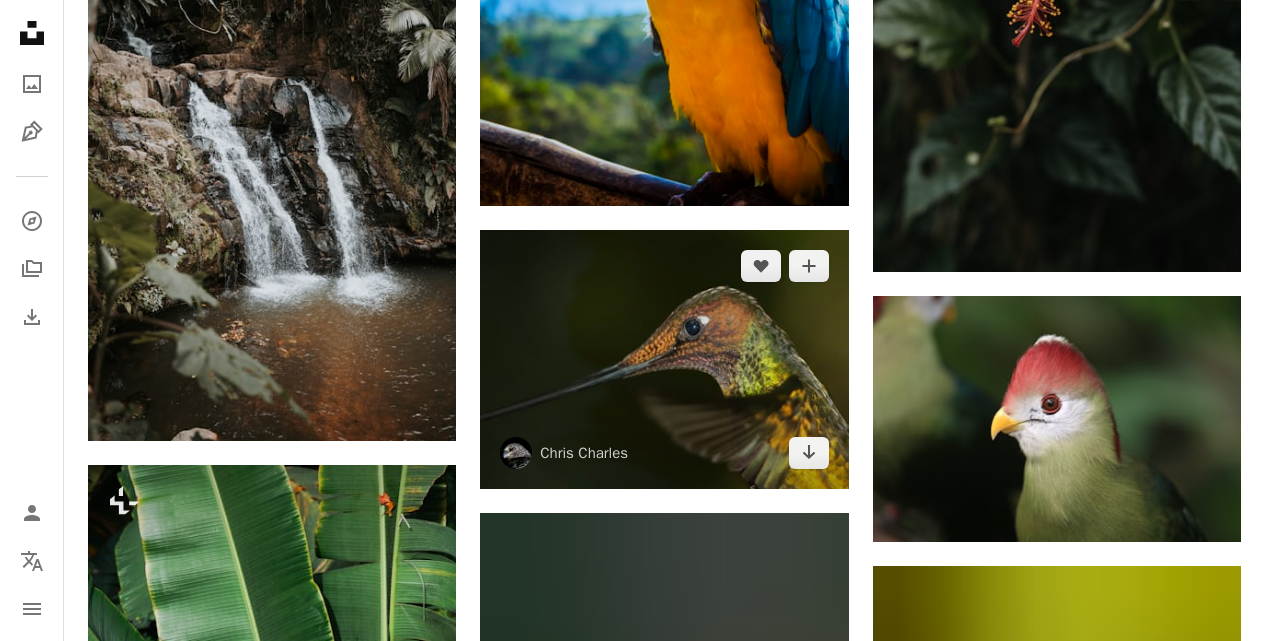 scroll, scrollTop: 3961, scrollLeft: 0, axis: vertical 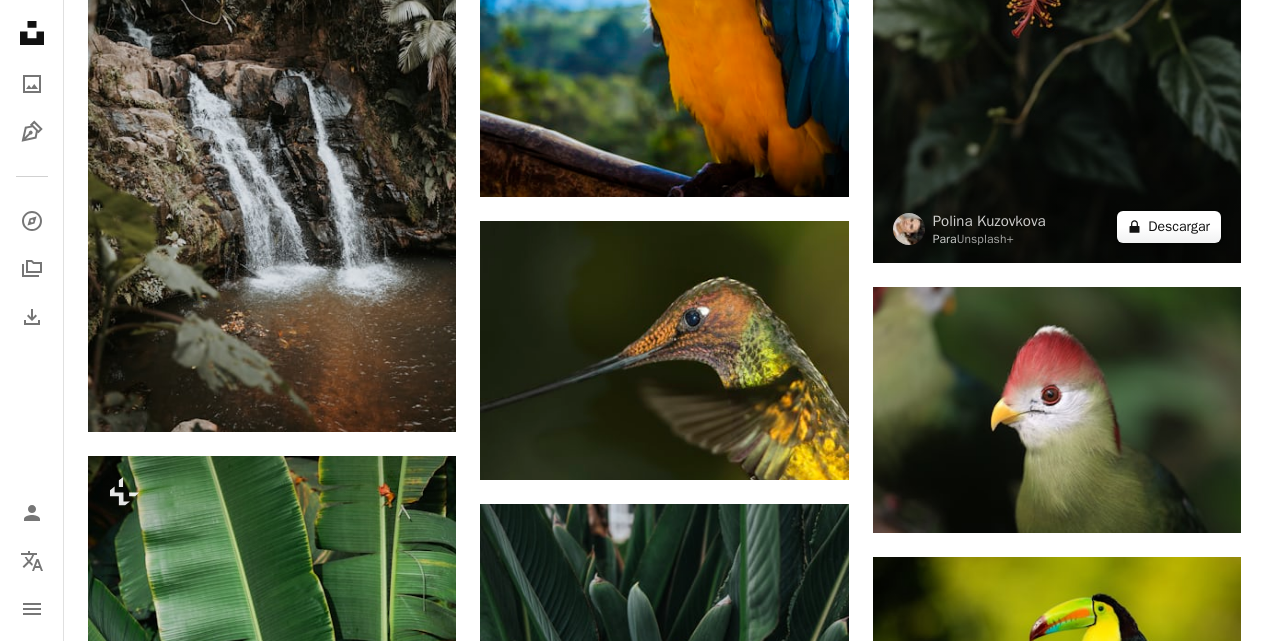 click on "A lock   Descargar" at bounding box center (1169, 227) 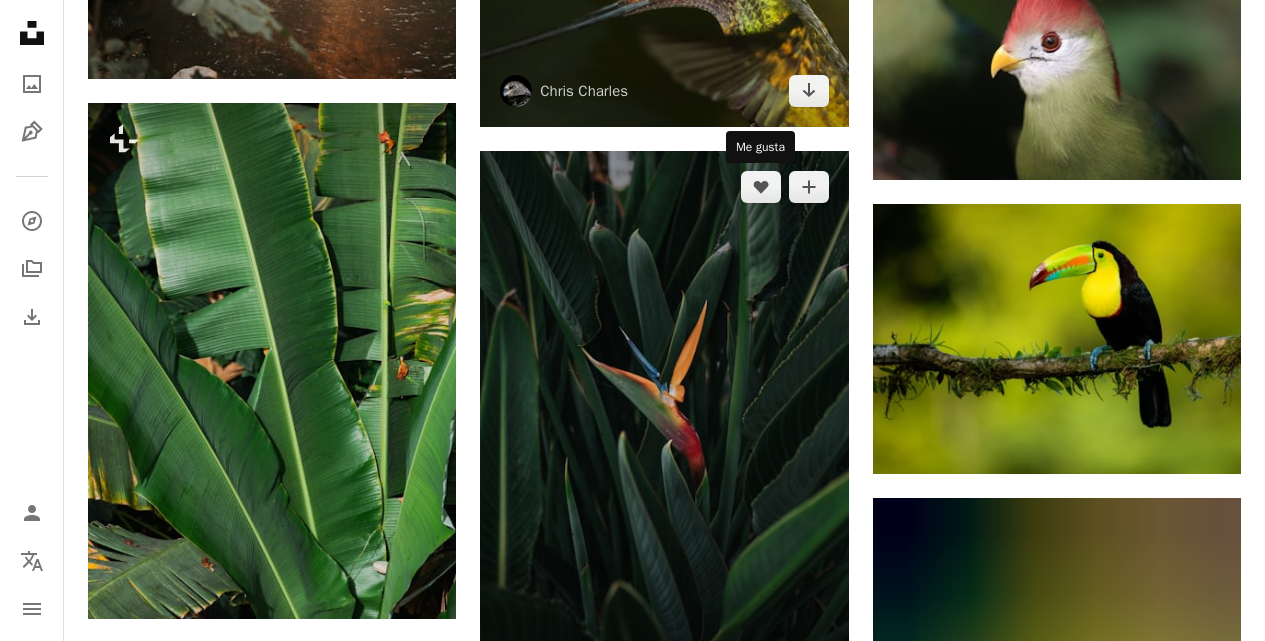 scroll, scrollTop: 4361, scrollLeft: 0, axis: vertical 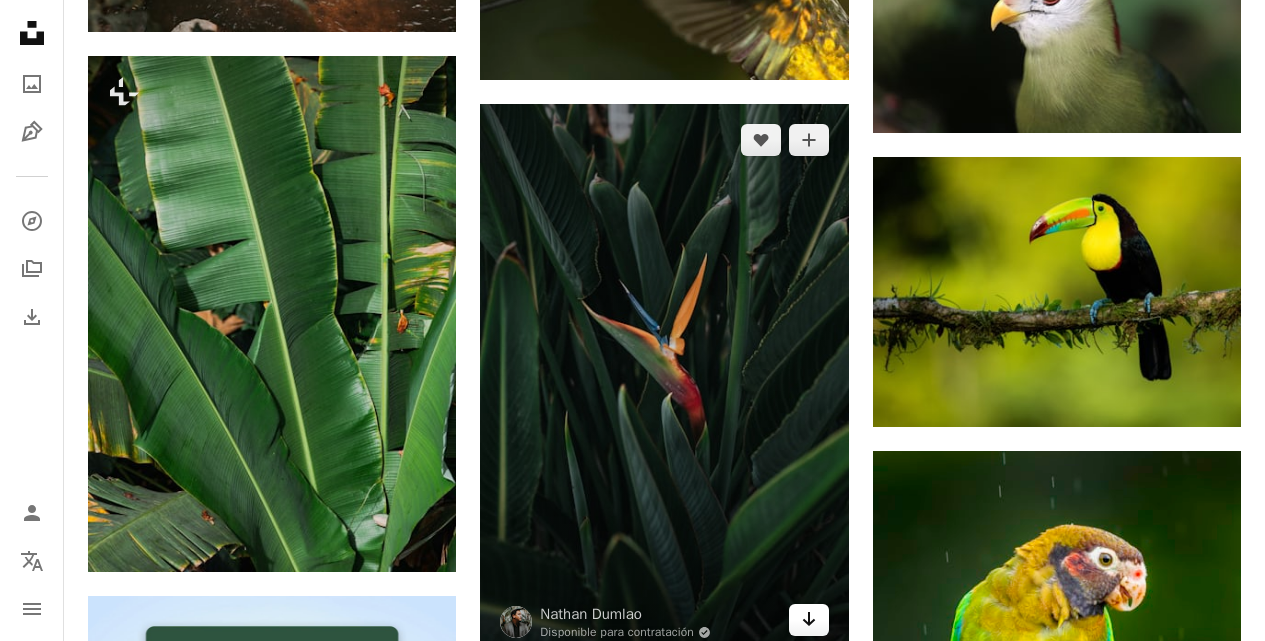 click on "Arrow pointing down" 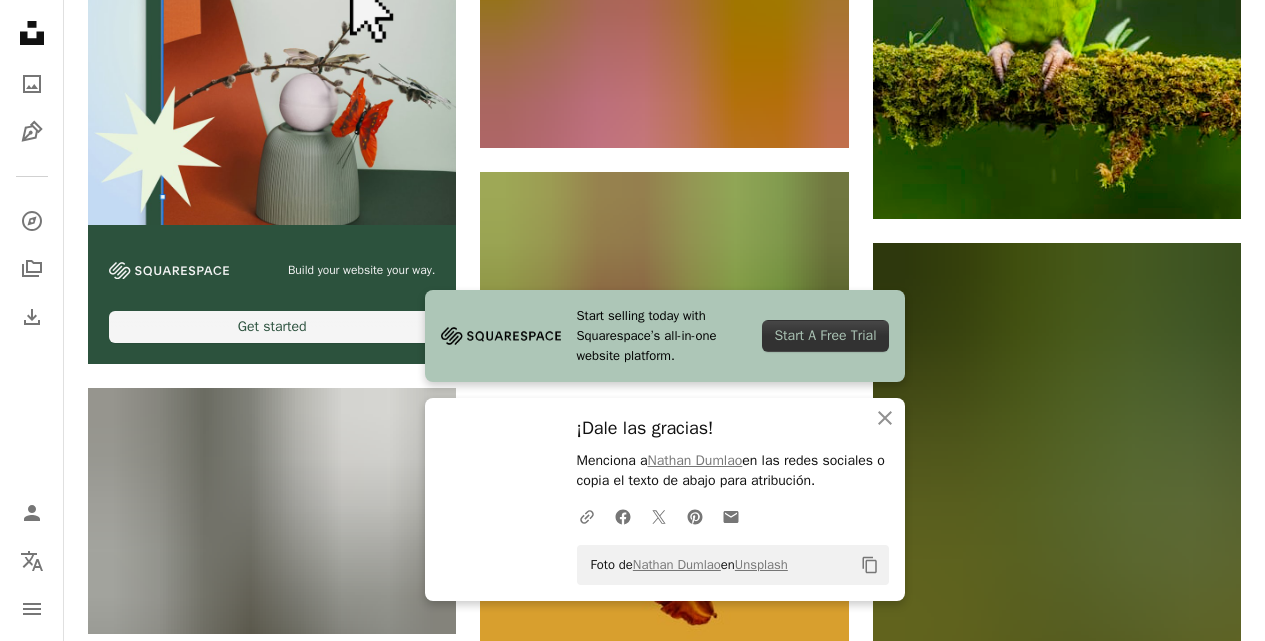 scroll, scrollTop: 5161, scrollLeft: 0, axis: vertical 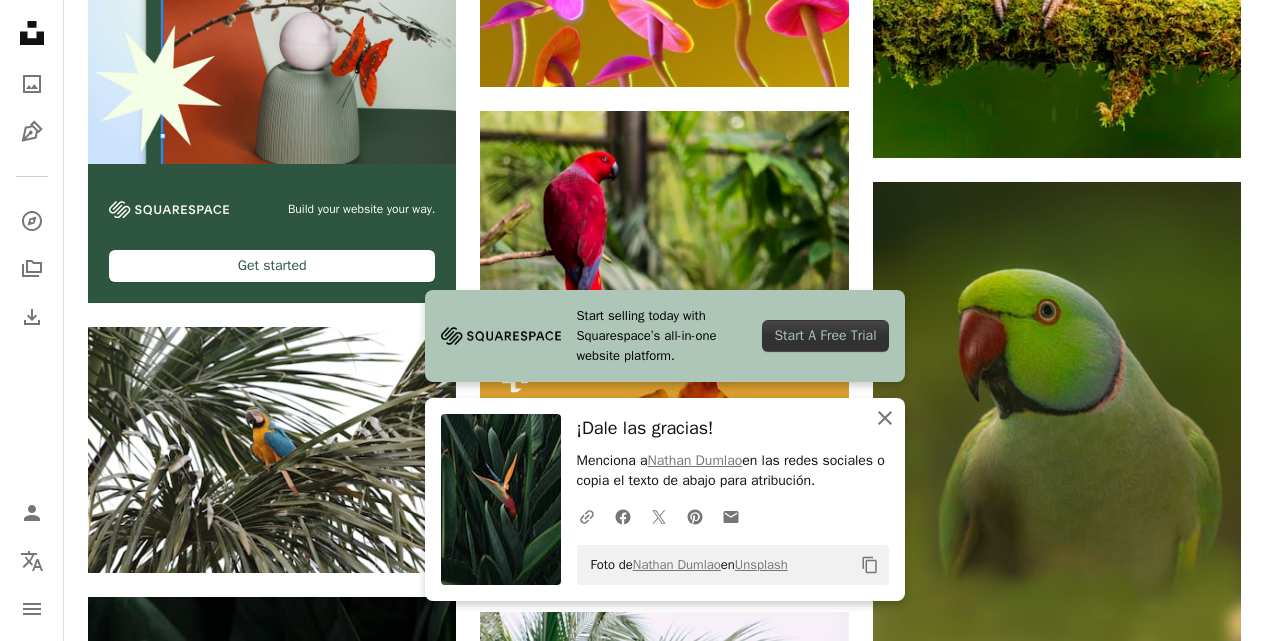 click on "An X shape" 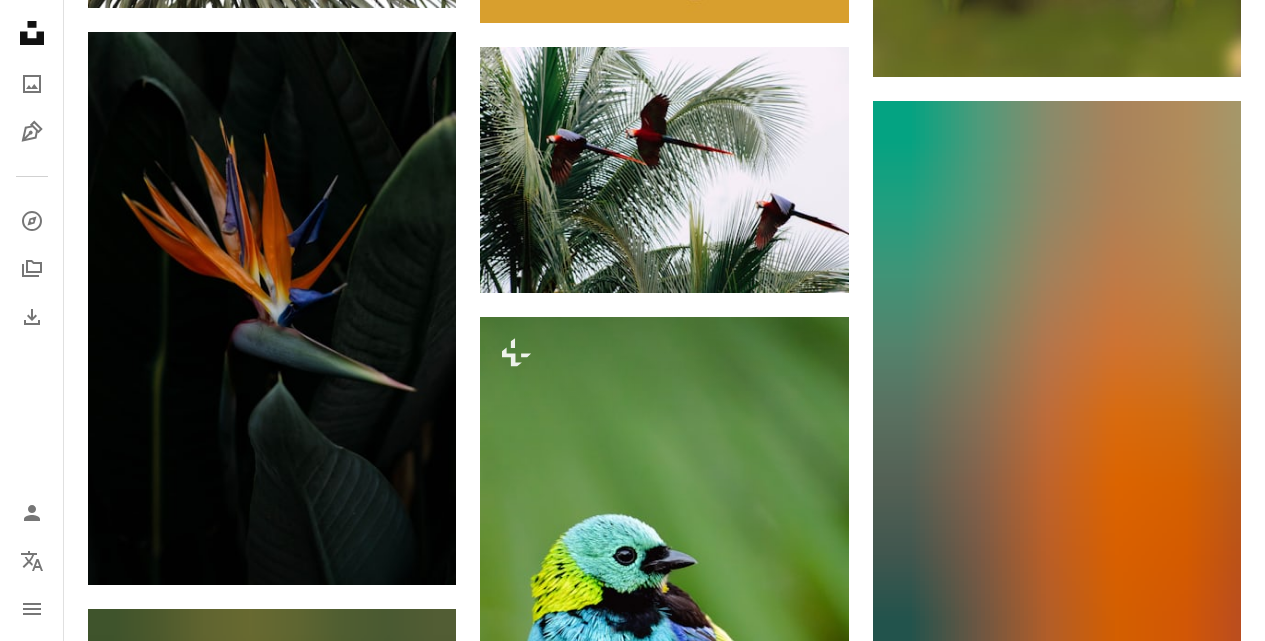 scroll, scrollTop: 5761, scrollLeft: 0, axis: vertical 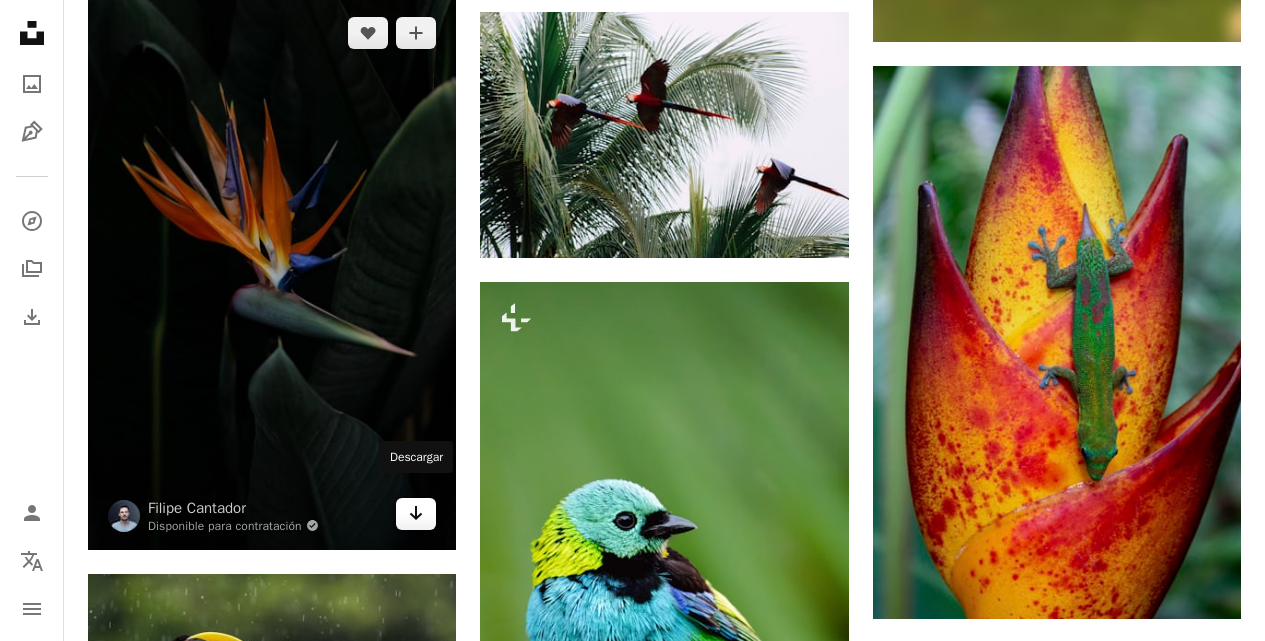 click on "Arrow pointing down" 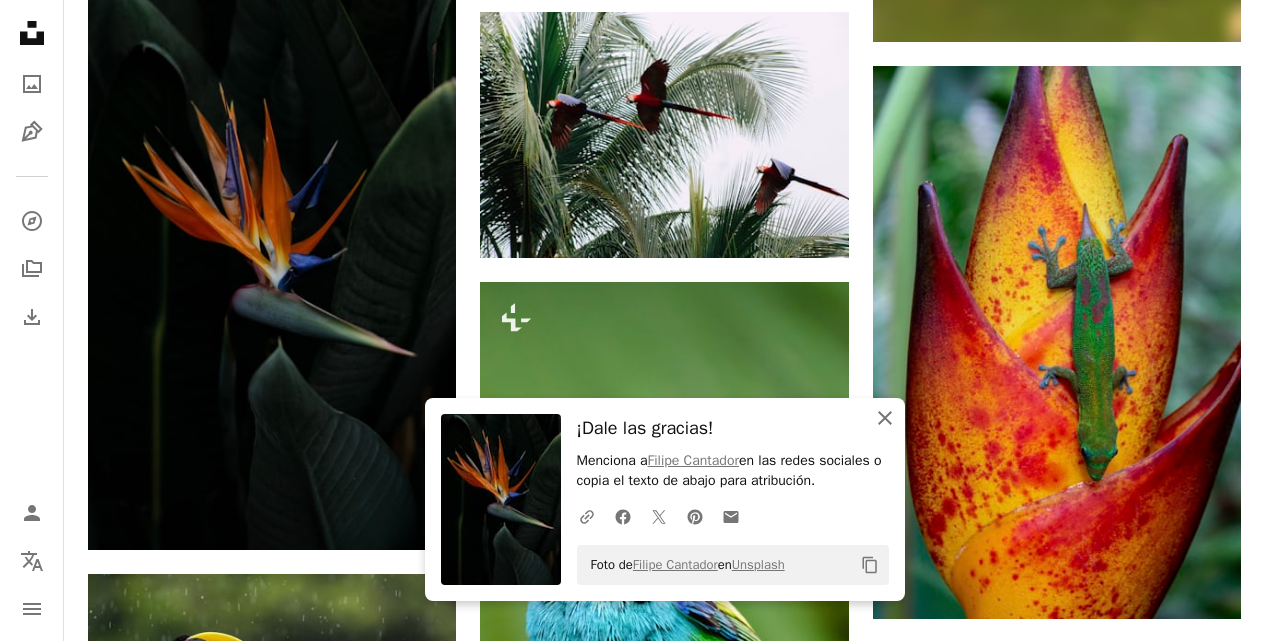 click on "An X shape" 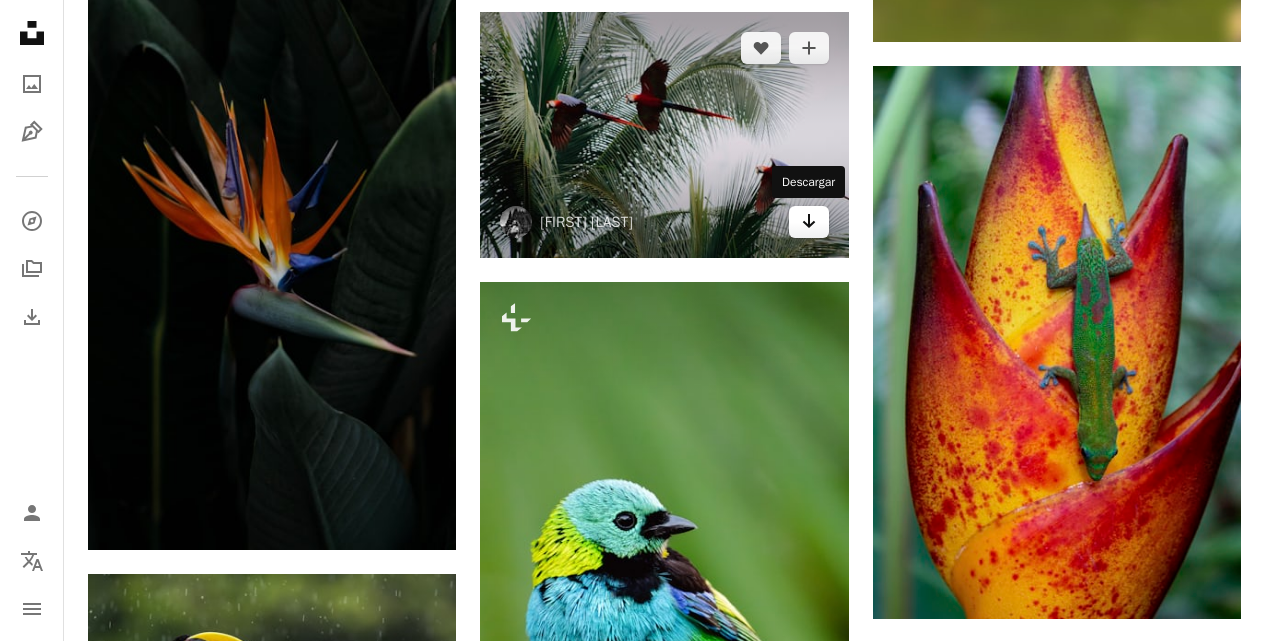 click on "Arrow pointing down" at bounding box center (809, 222) 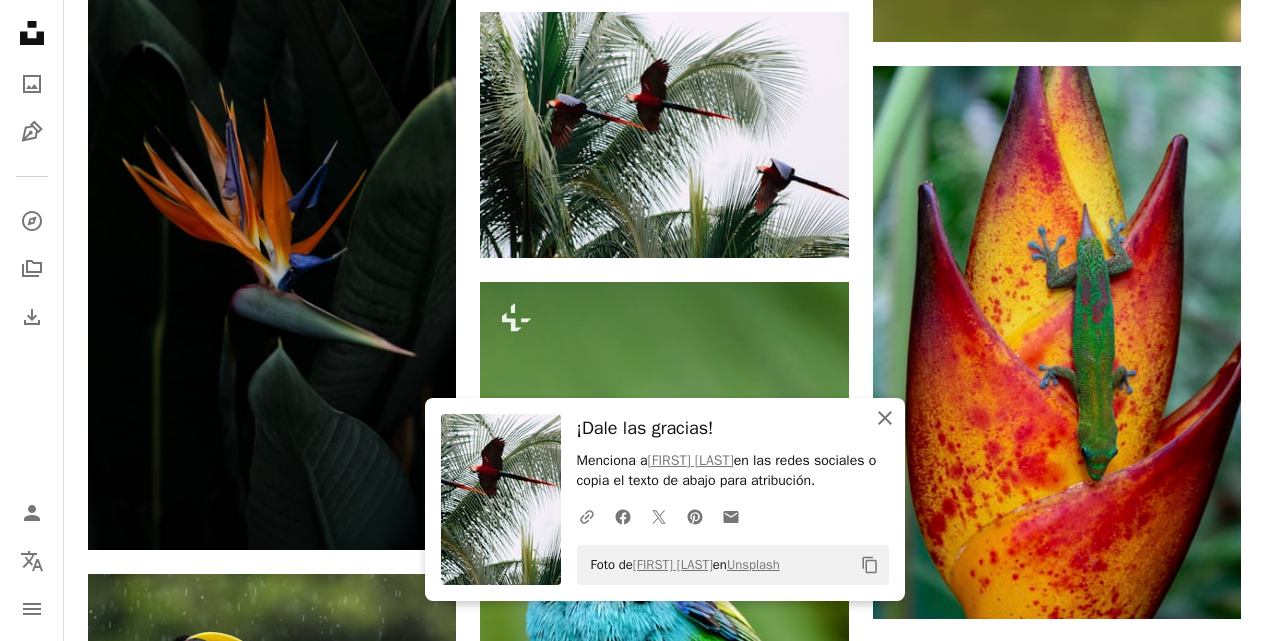 click on "An X shape" 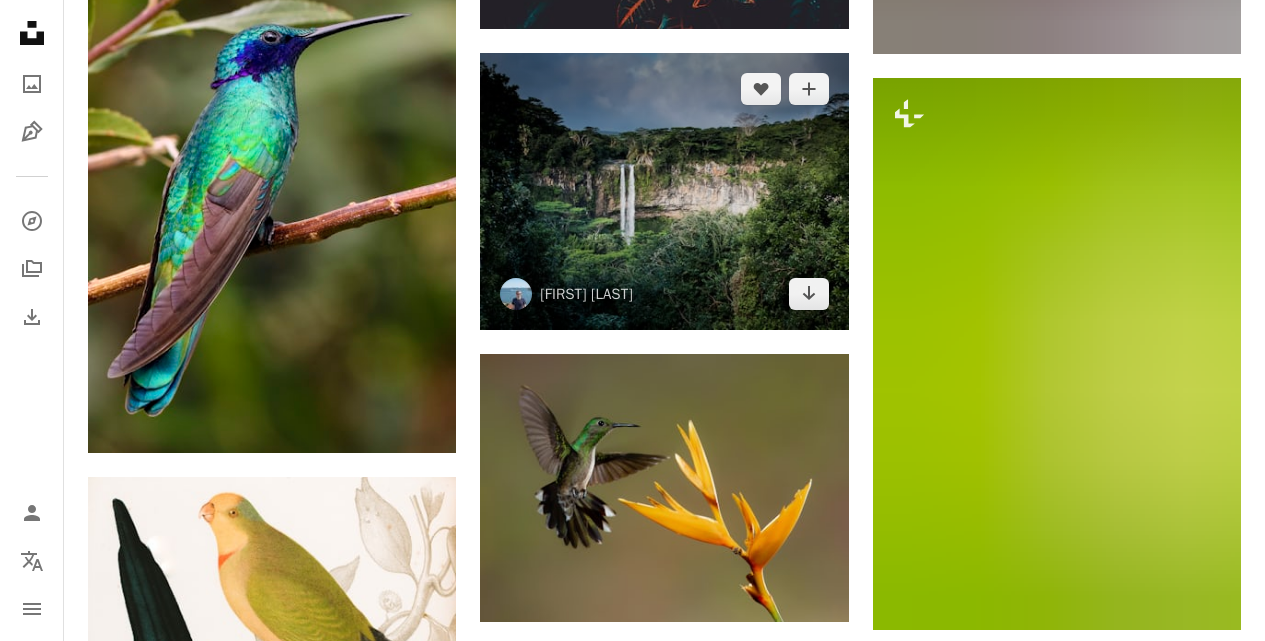 scroll, scrollTop: 8161, scrollLeft: 0, axis: vertical 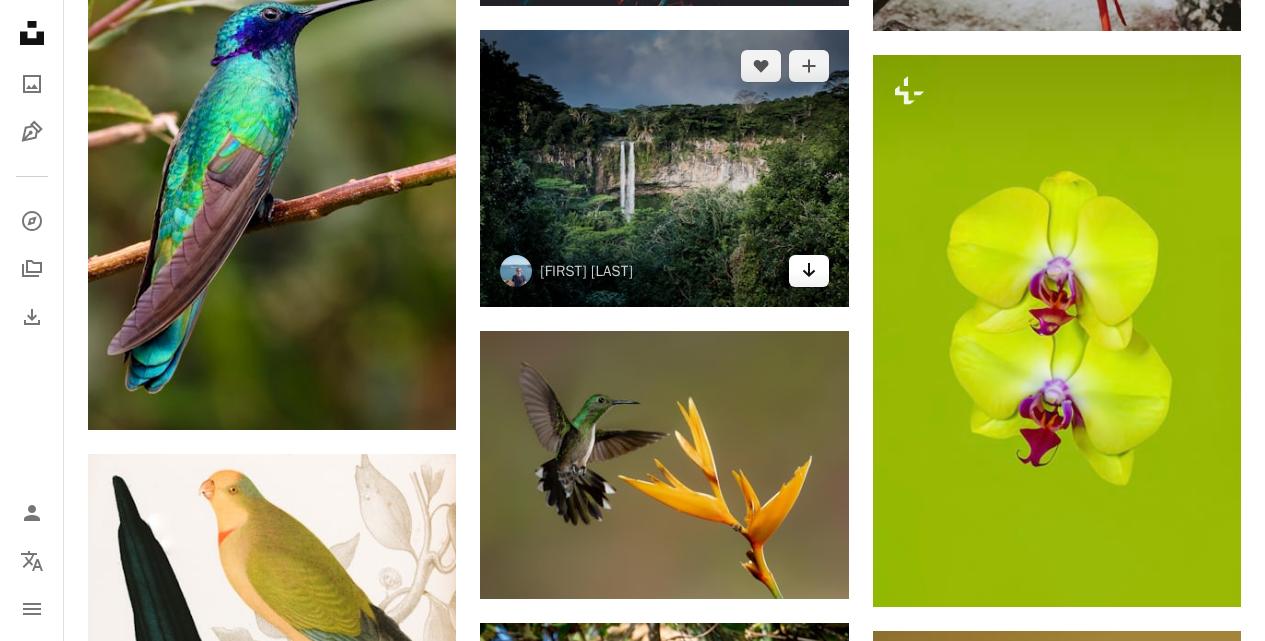 click 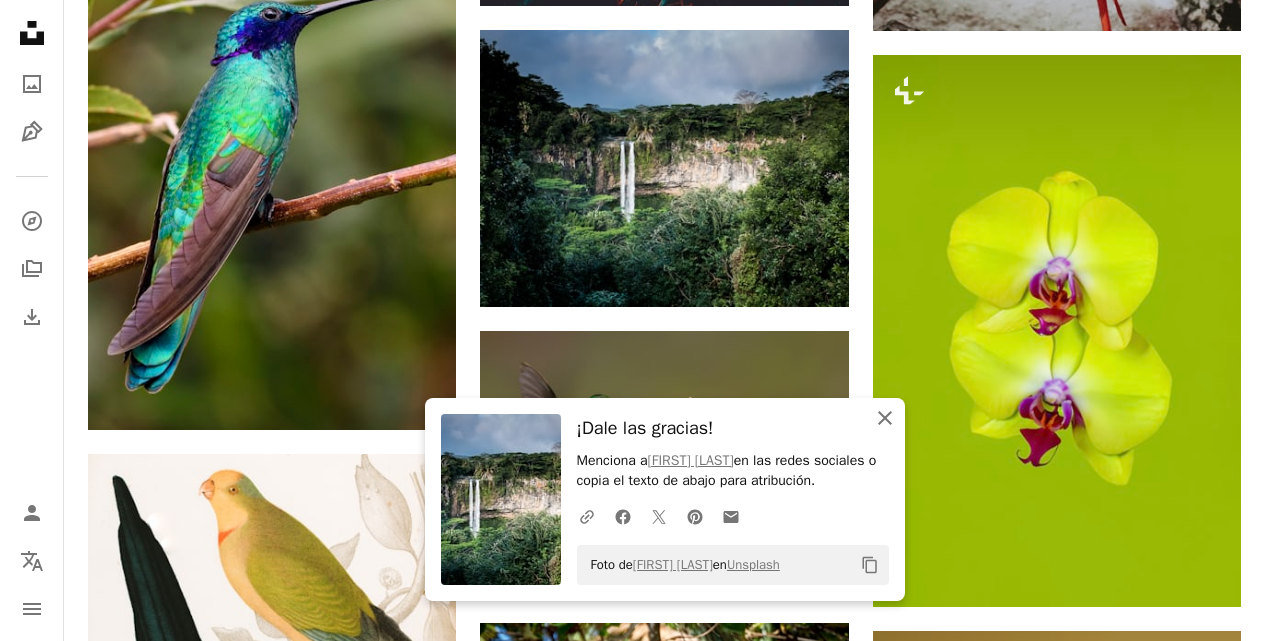 click 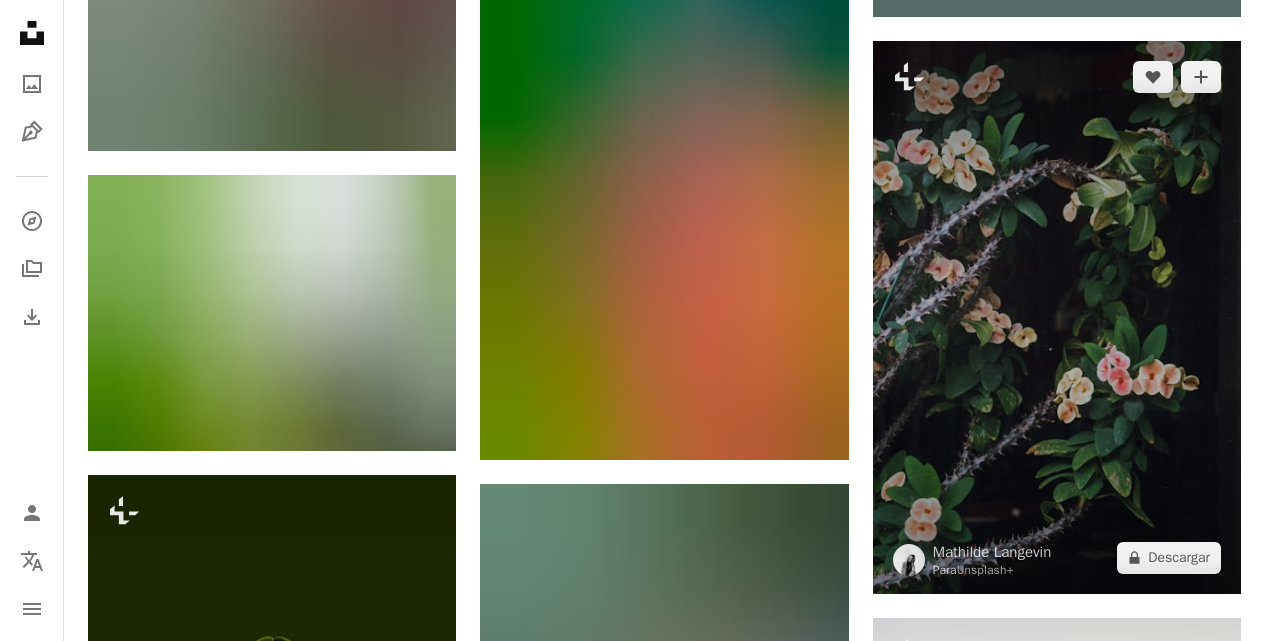 scroll, scrollTop: 9861, scrollLeft: 0, axis: vertical 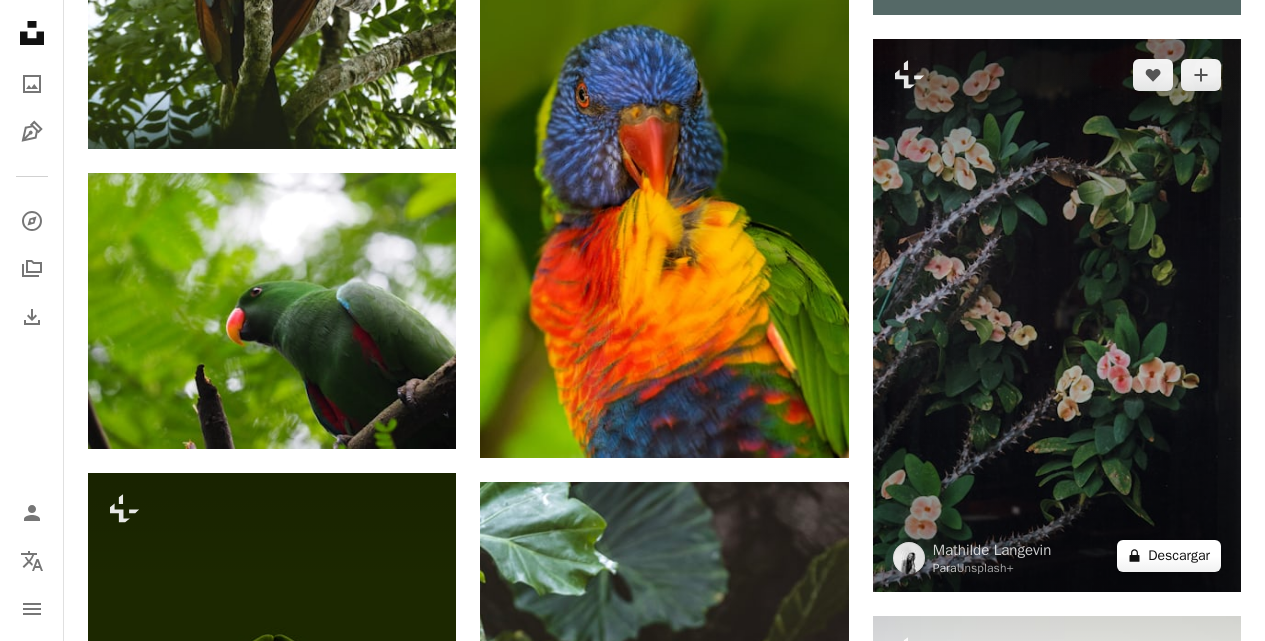 click on "A lock   Descargar" at bounding box center [1169, 556] 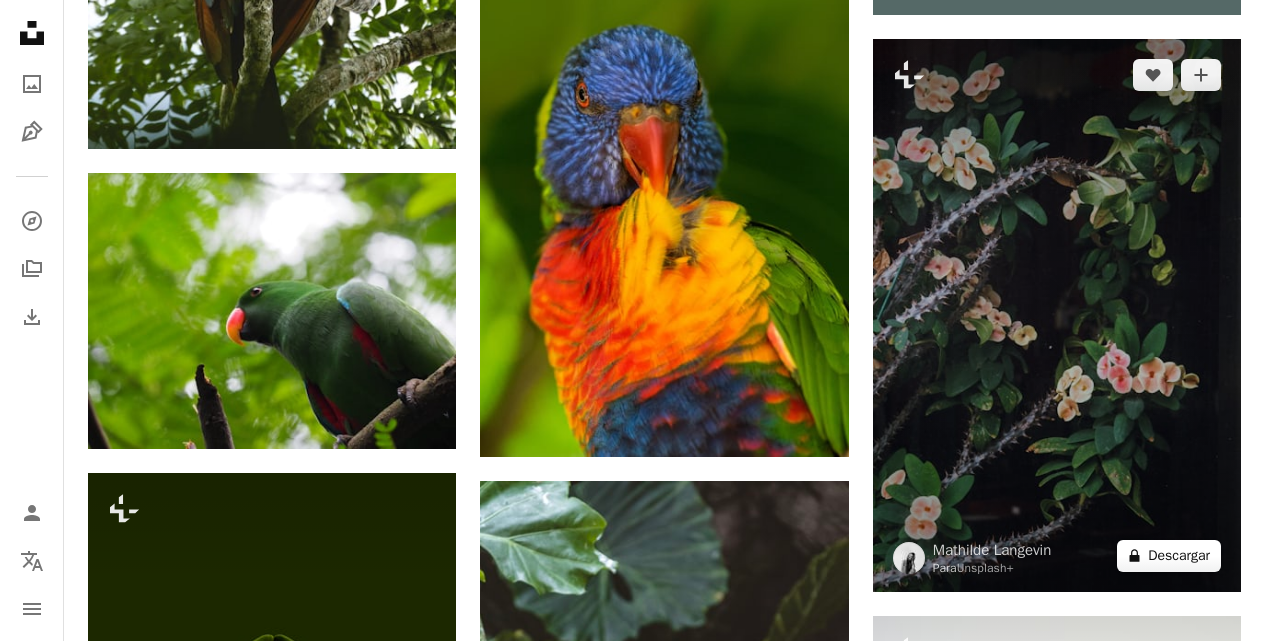 click on "A lock   Descargar" at bounding box center [1169, 556] 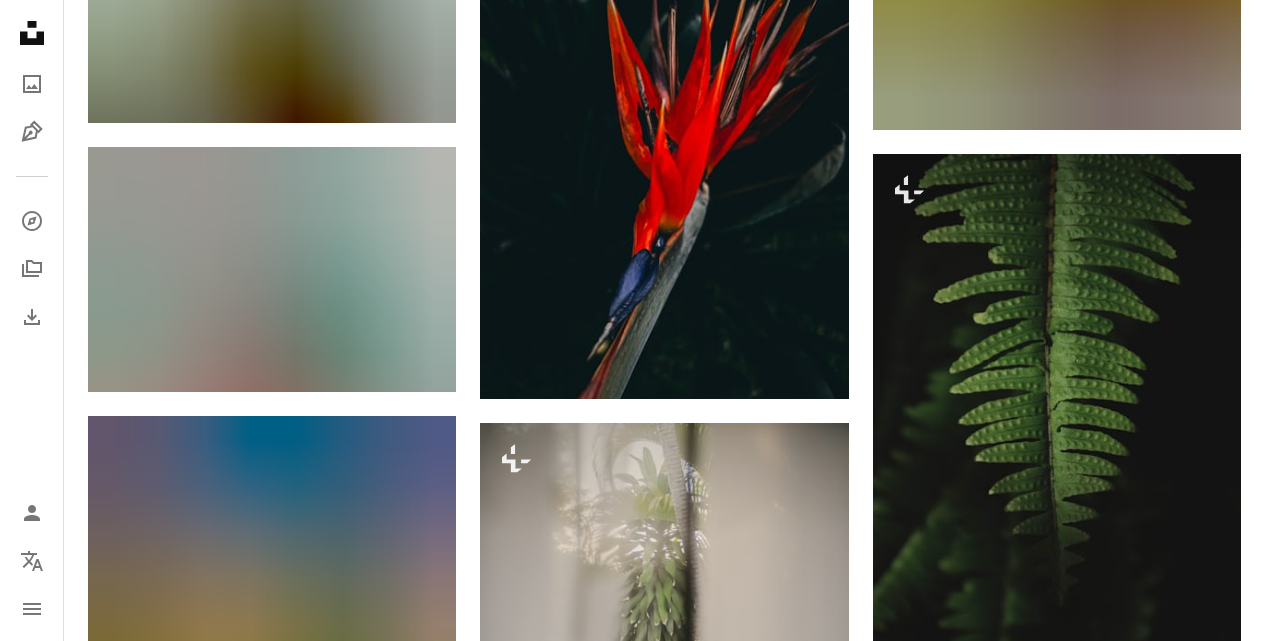 scroll, scrollTop: 16161, scrollLeft: 0, axis: vertical 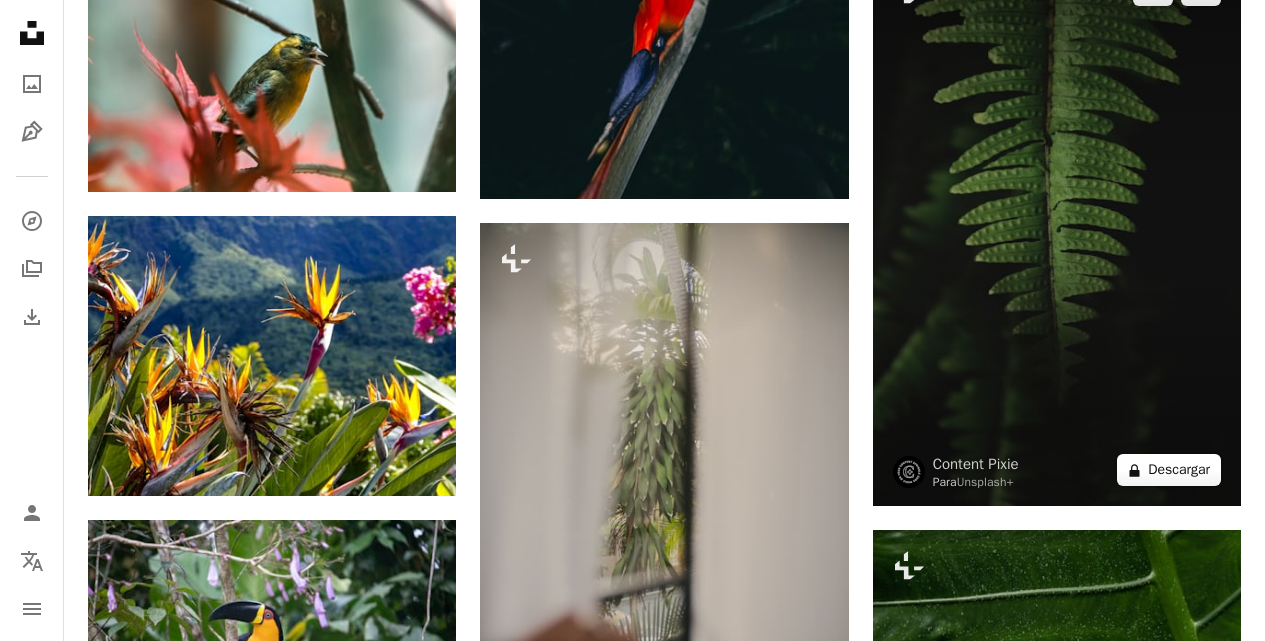 click on "A lock   Descargar" at bounding box center (1169, 470) 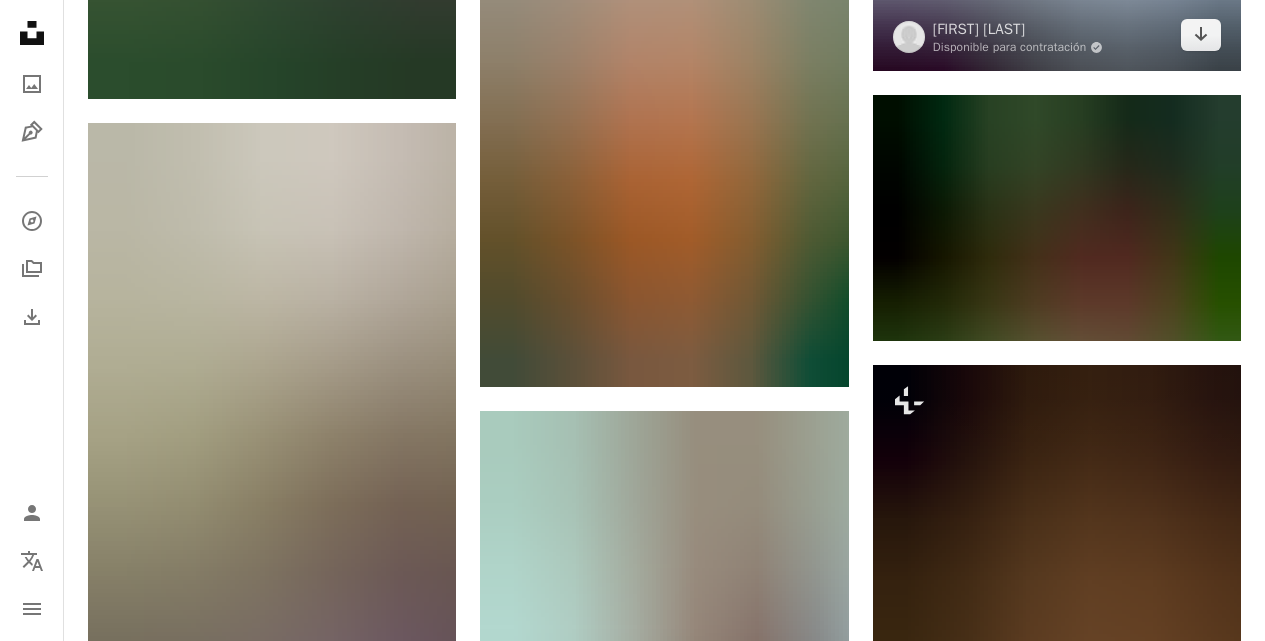 scroll, scrollTop: 17561, scrollLeft: 0, axis: vertical 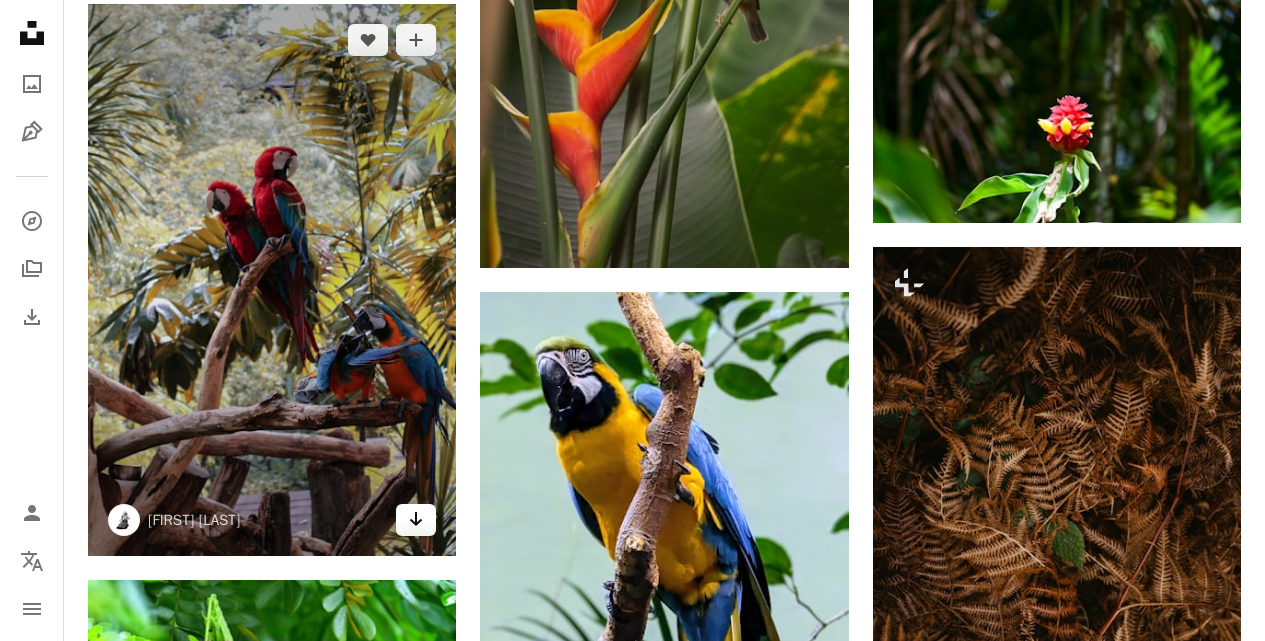 click on "Arrow pointing down" 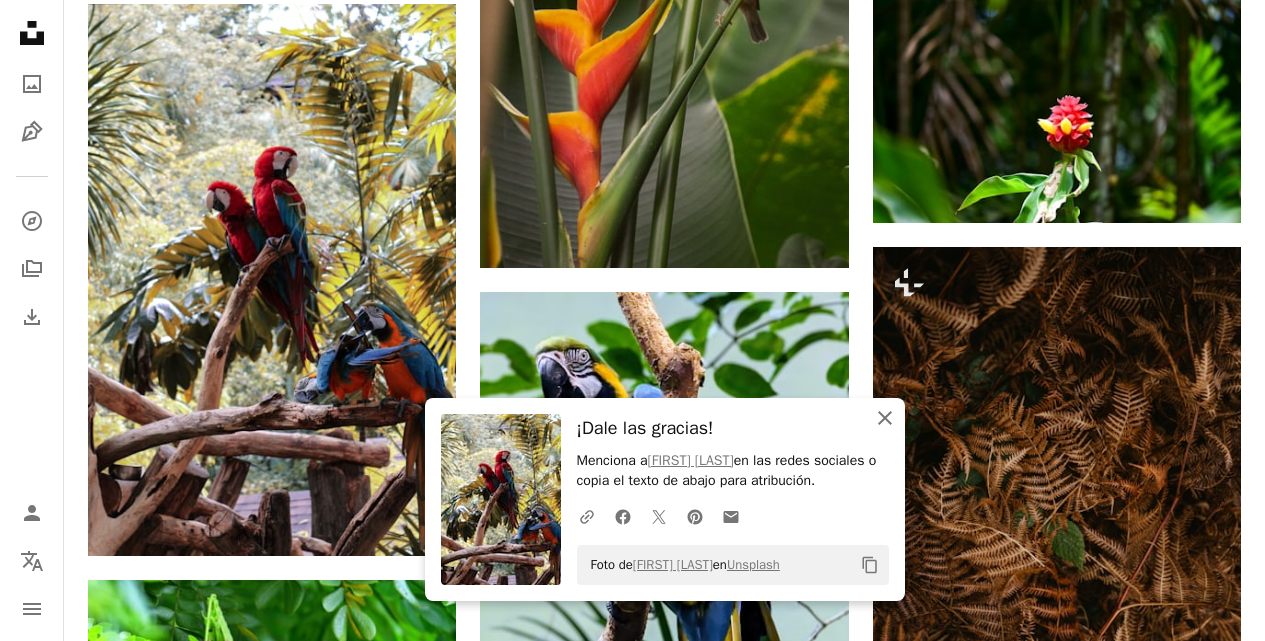 click on "An X shape" 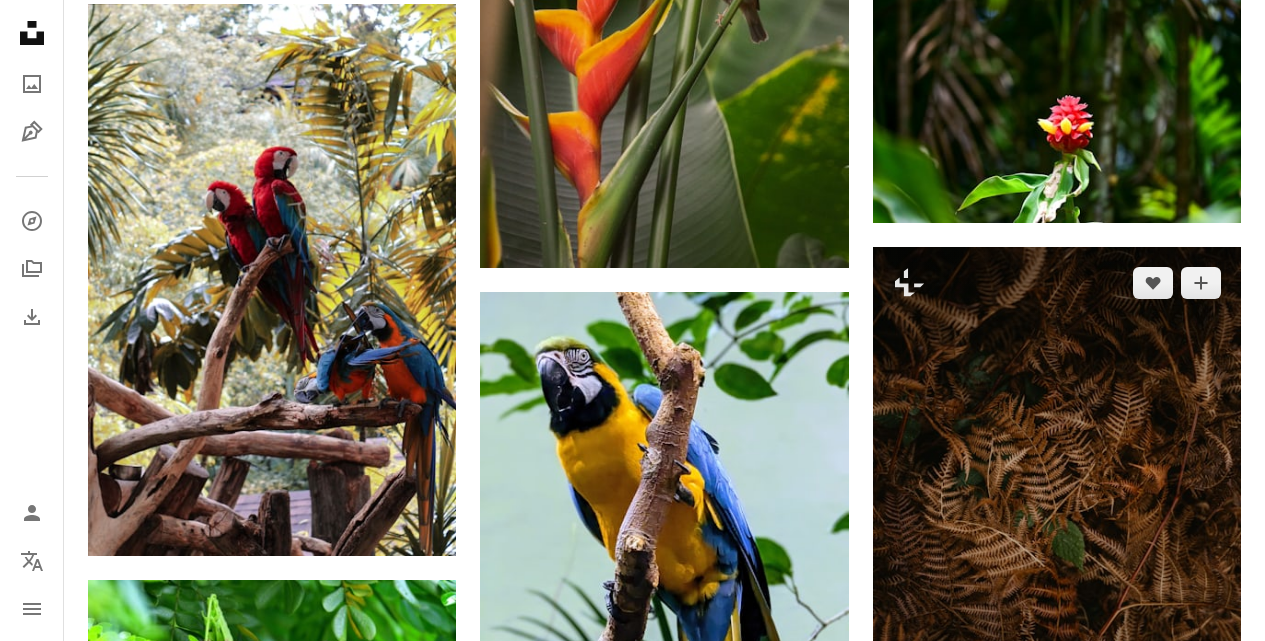 click at bounding box center (1057, 493) 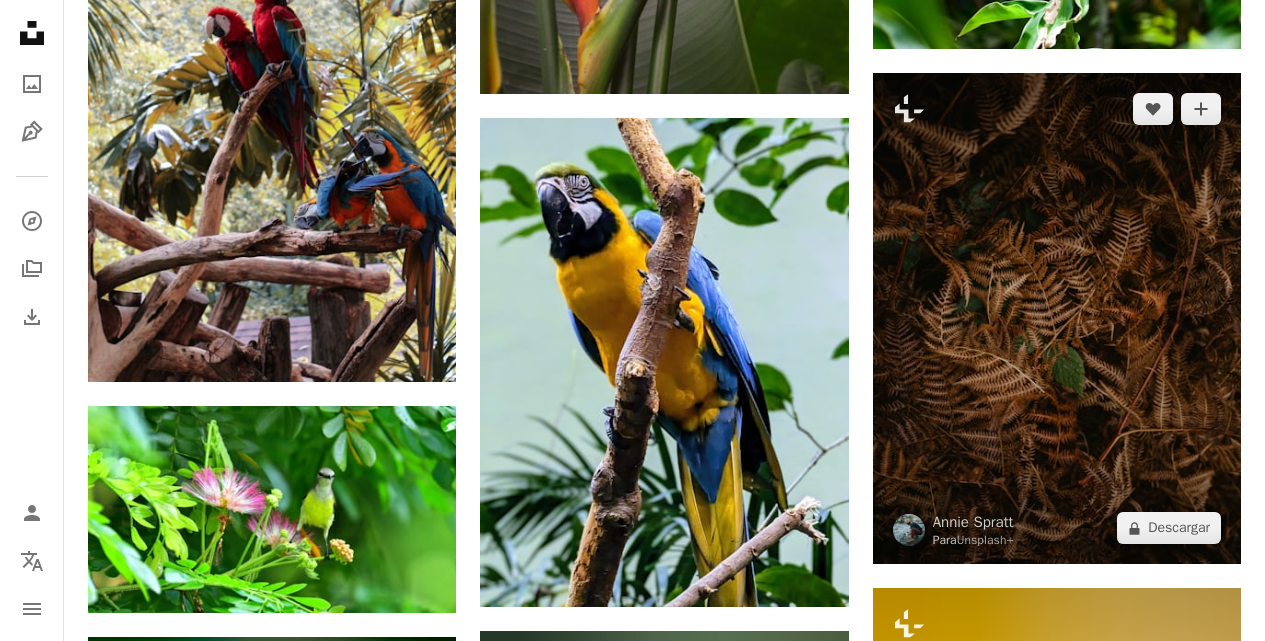 scroll, scrollTop: 17761, scrollLeft: 0, axis: vertical 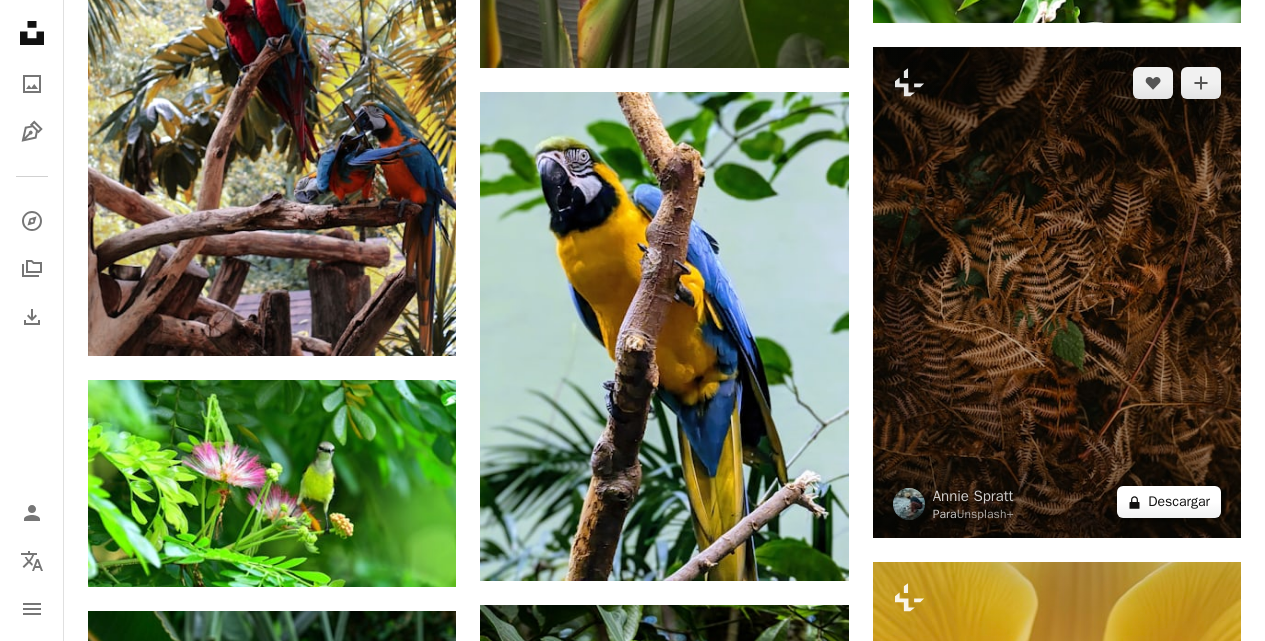 click on "A lock   Descargar" at bounding box center [1169, 502] 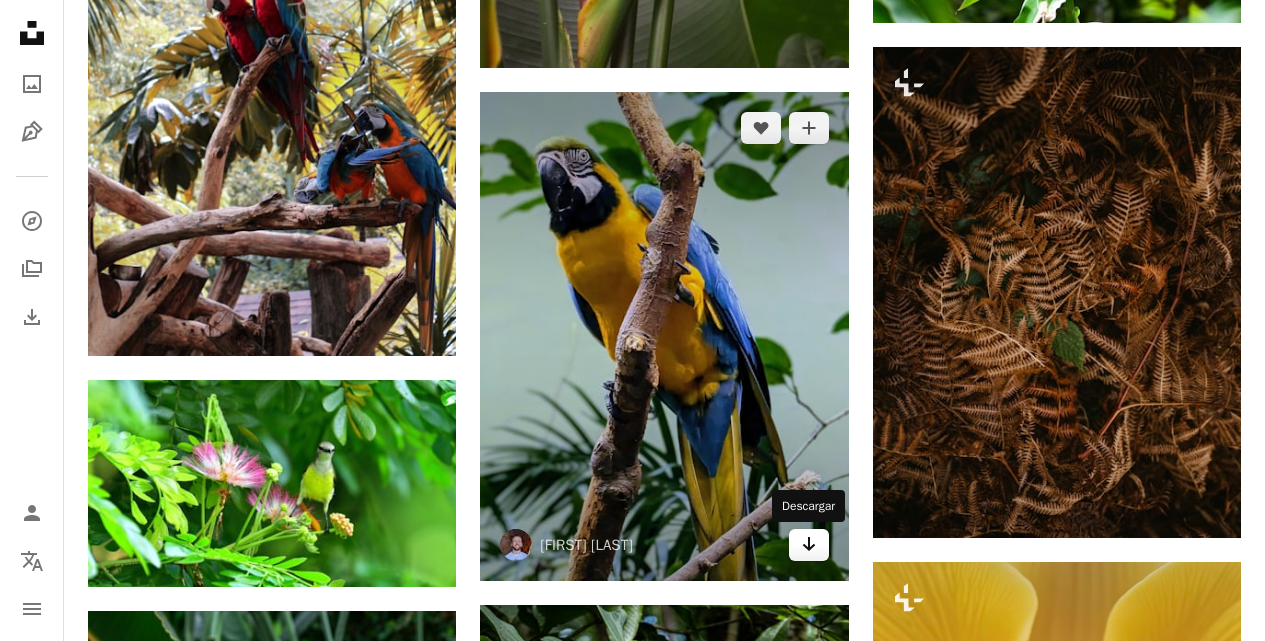 click 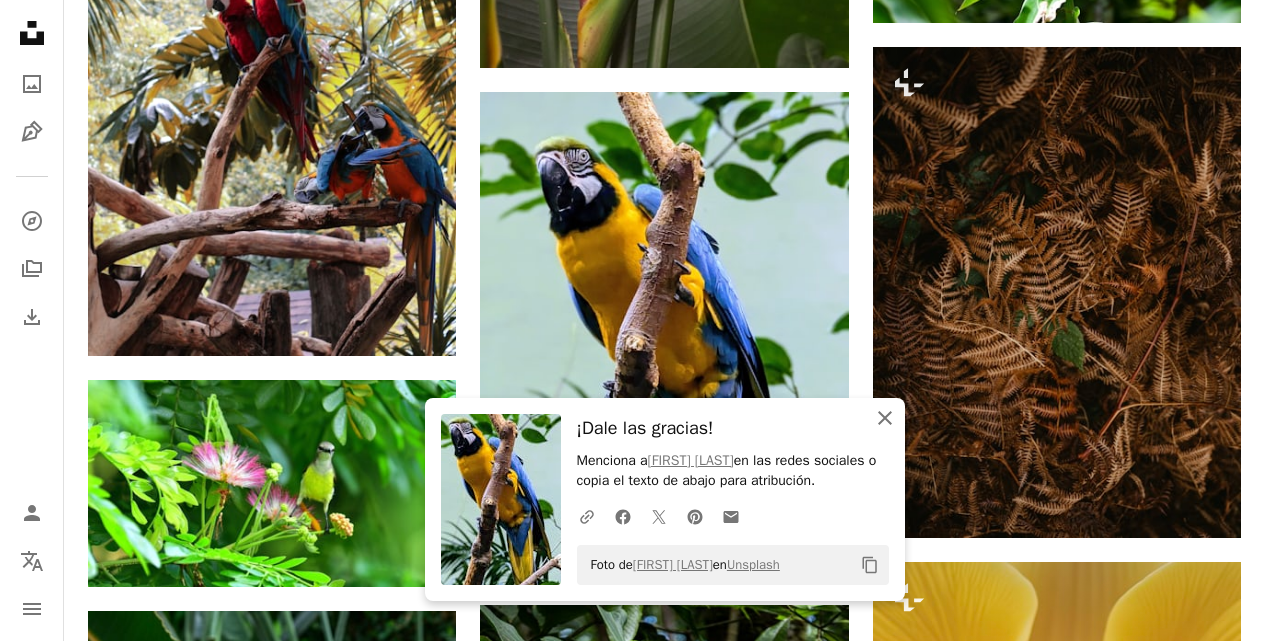 click on "An X shape" 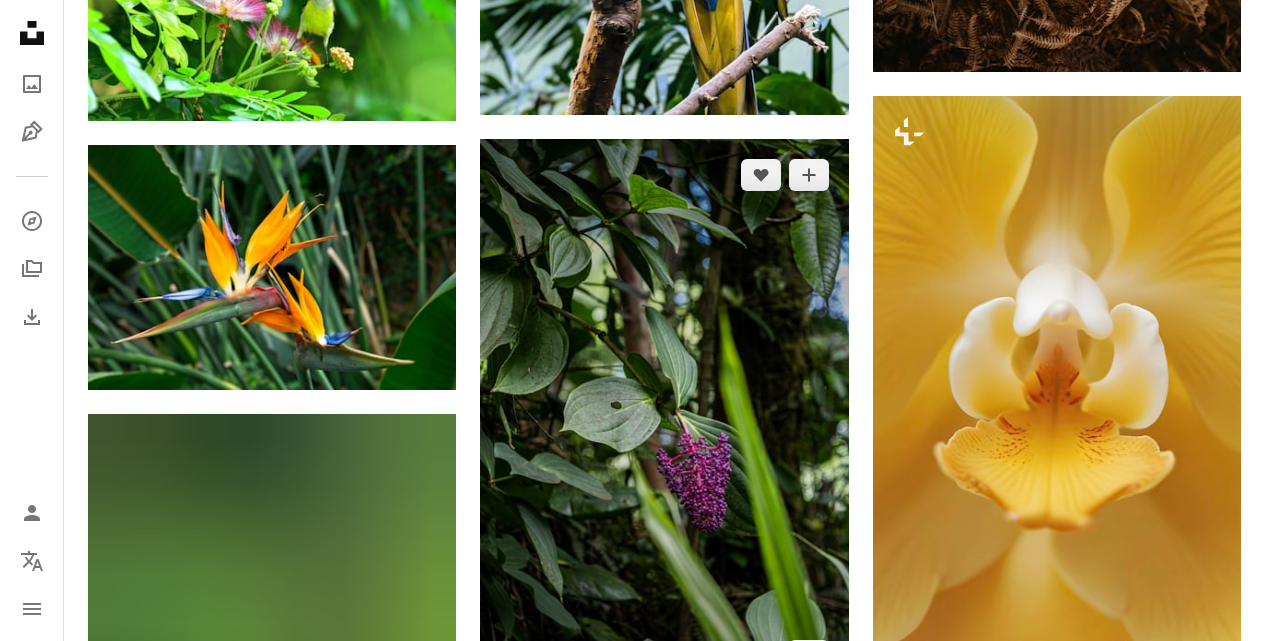 scroll, scrollTop: 18361, scrollLeft: 0, axis: vertical 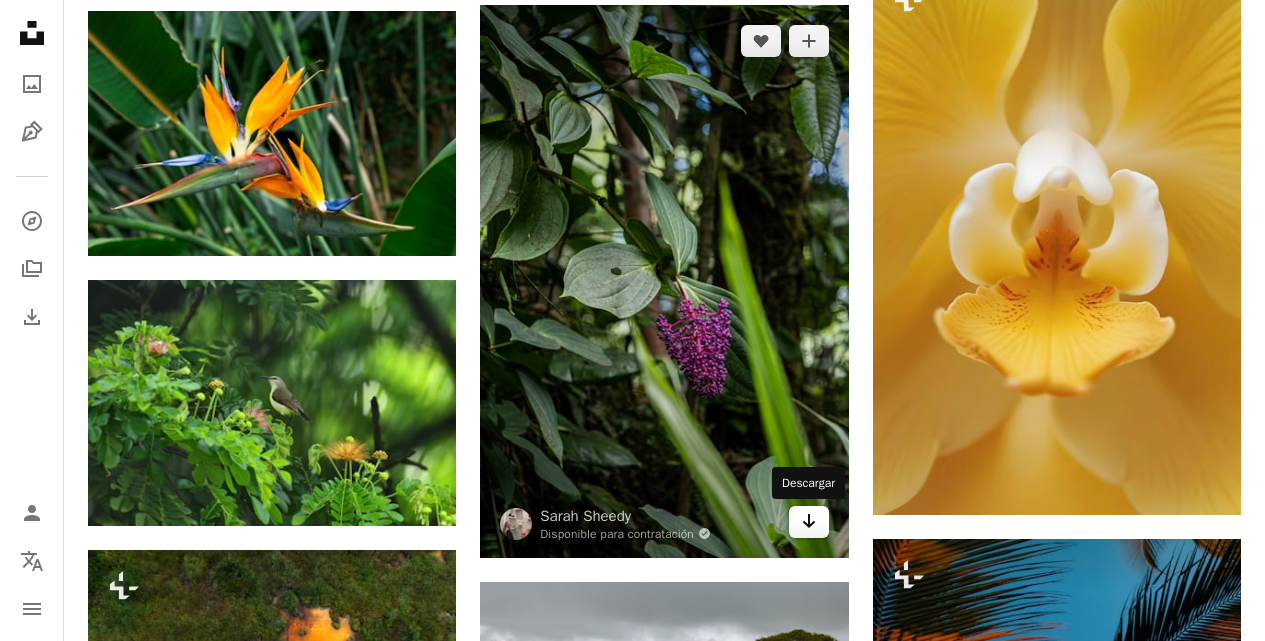 click on "Arrow pointing down" 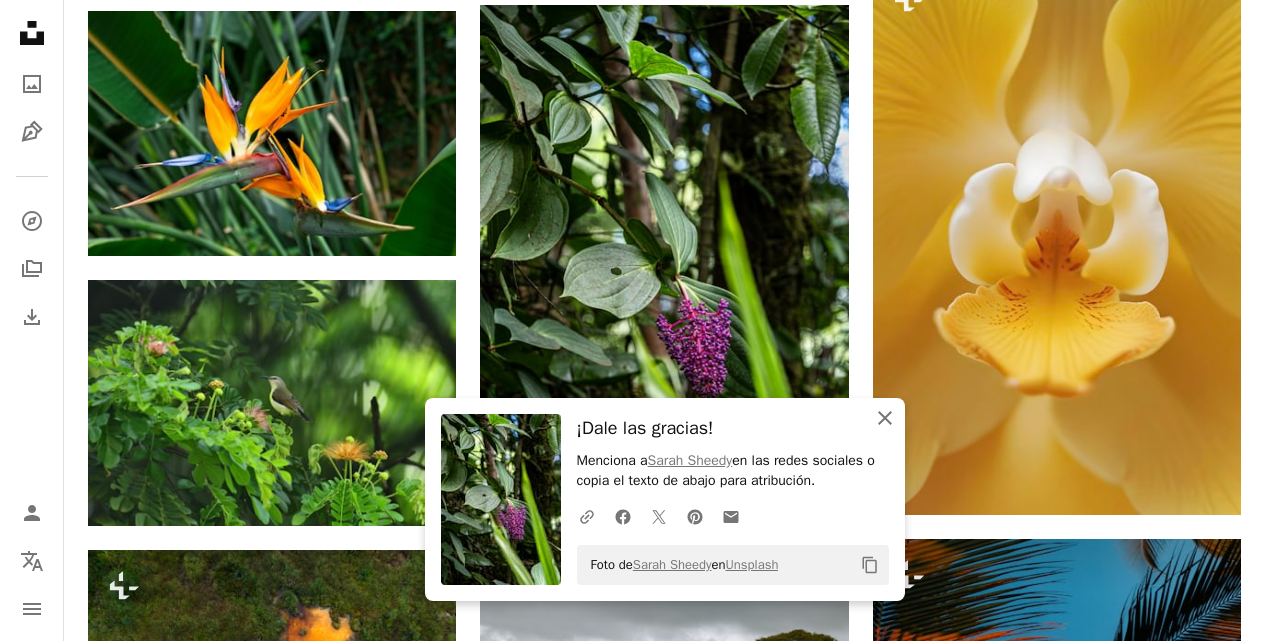 click 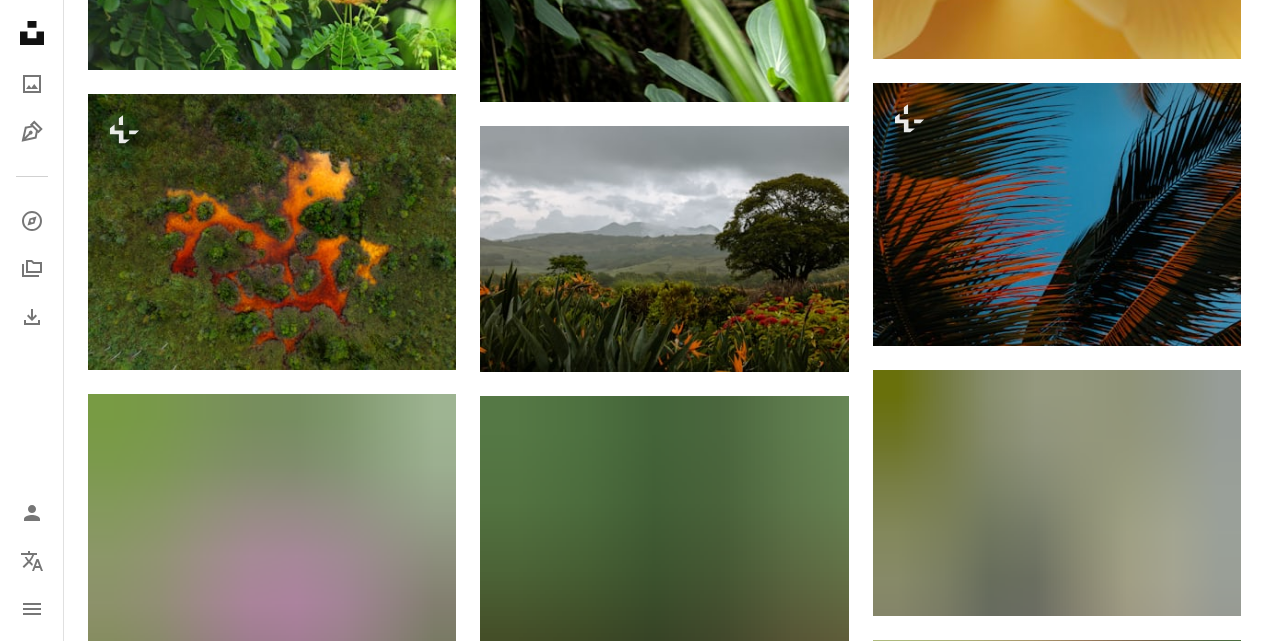 scroll, scrollTop: 18861, scrollLeft: 0, axis: vertical 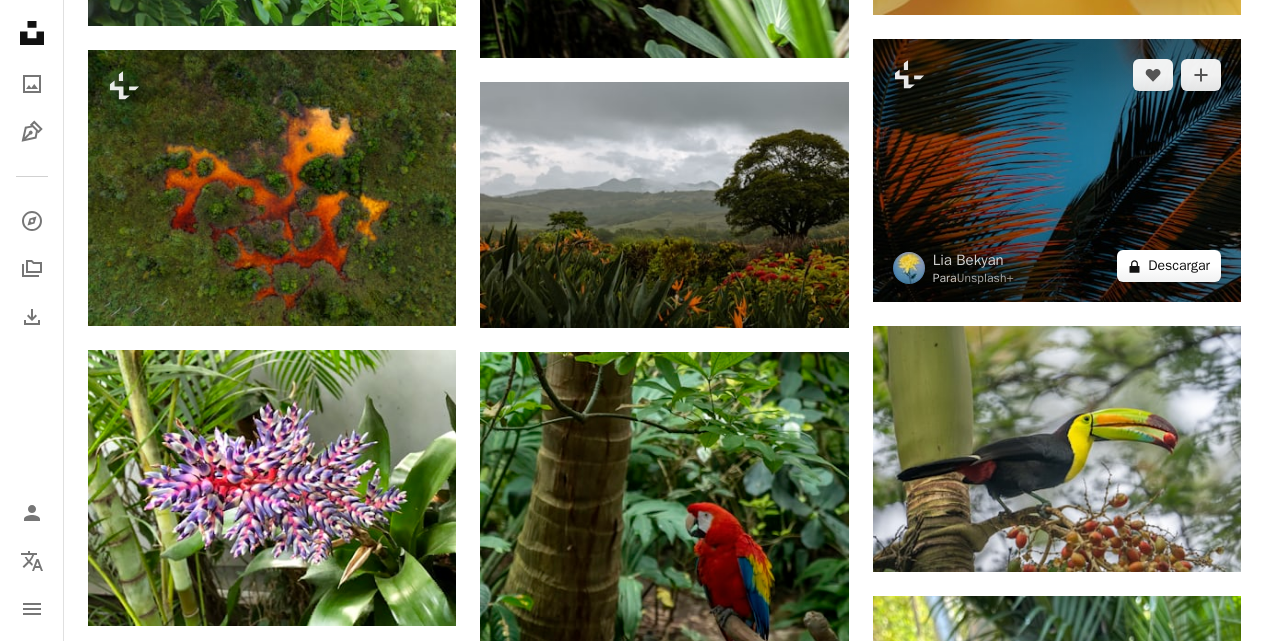 click on "A lock   Descargar" at bounding box center [1169, 266] 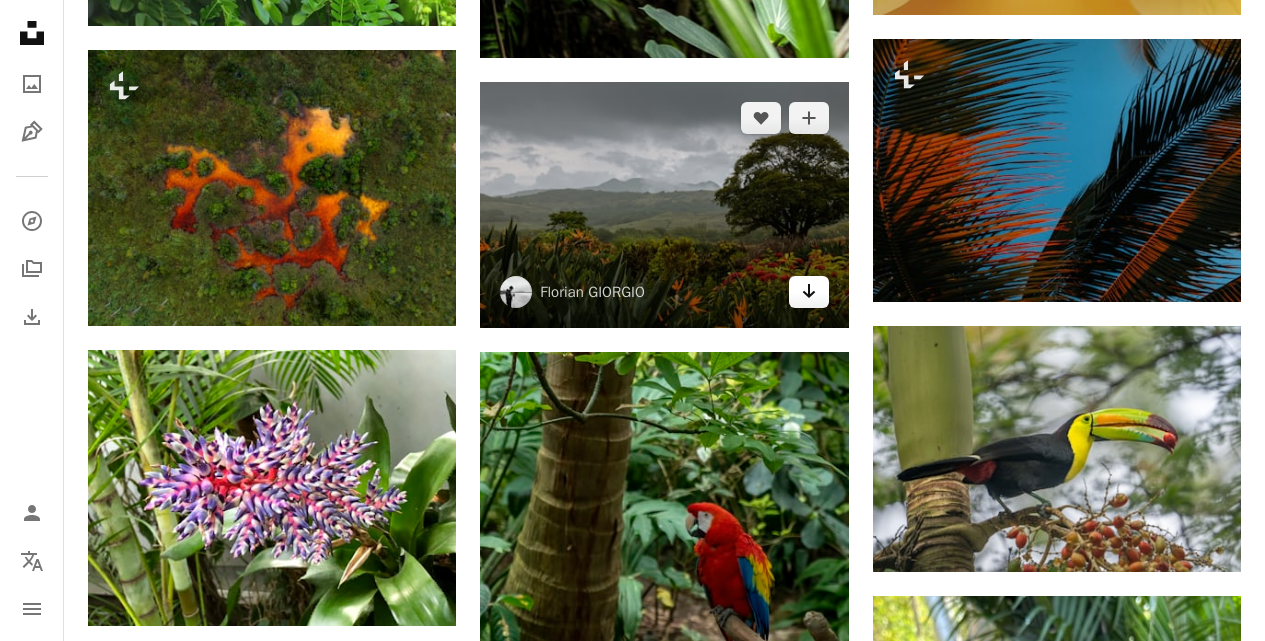 click 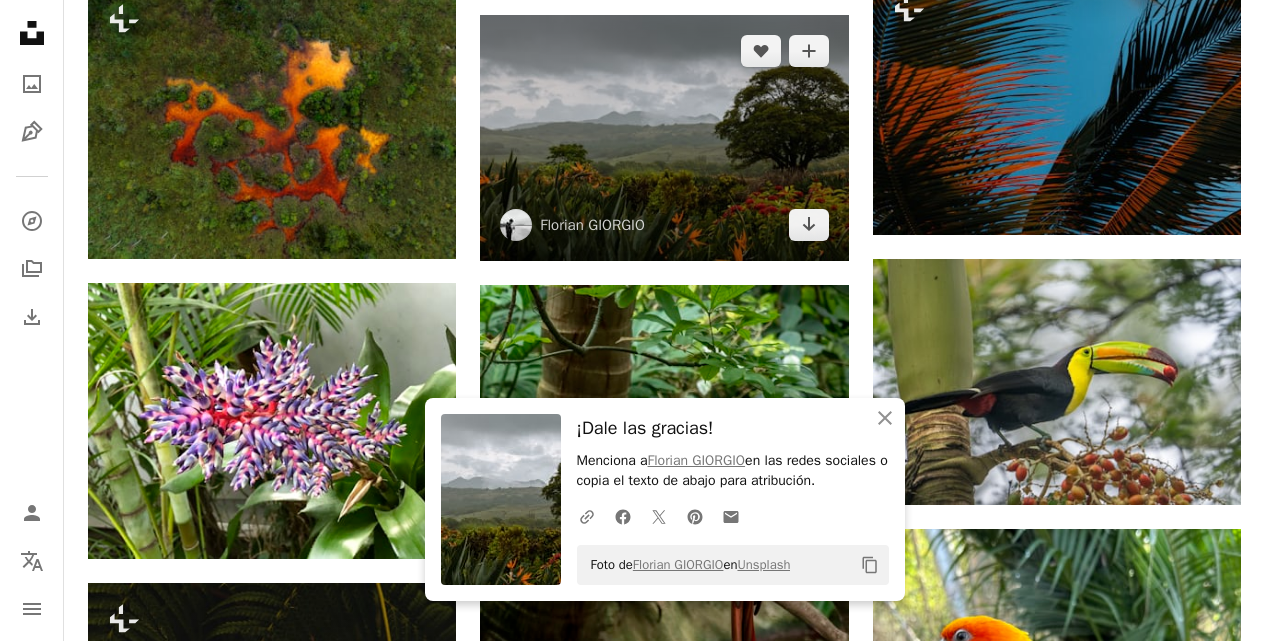 scroll, scrollTop: 18961, scrollLeft: 0, axis: vertical 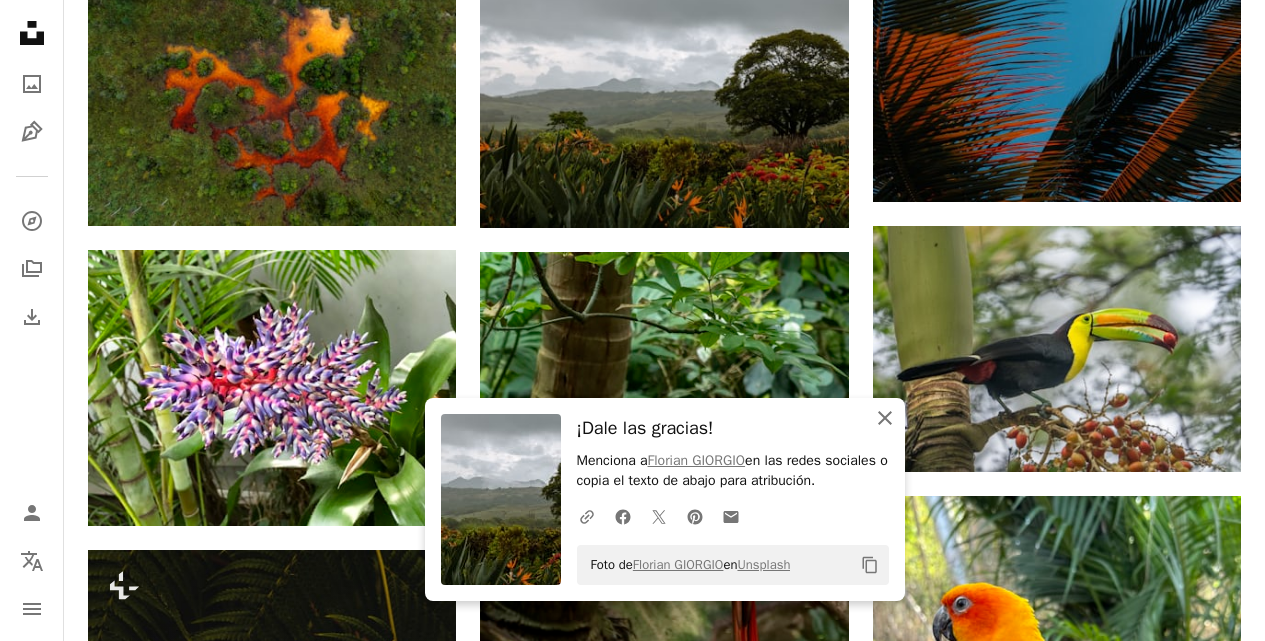 click on "An X shape" 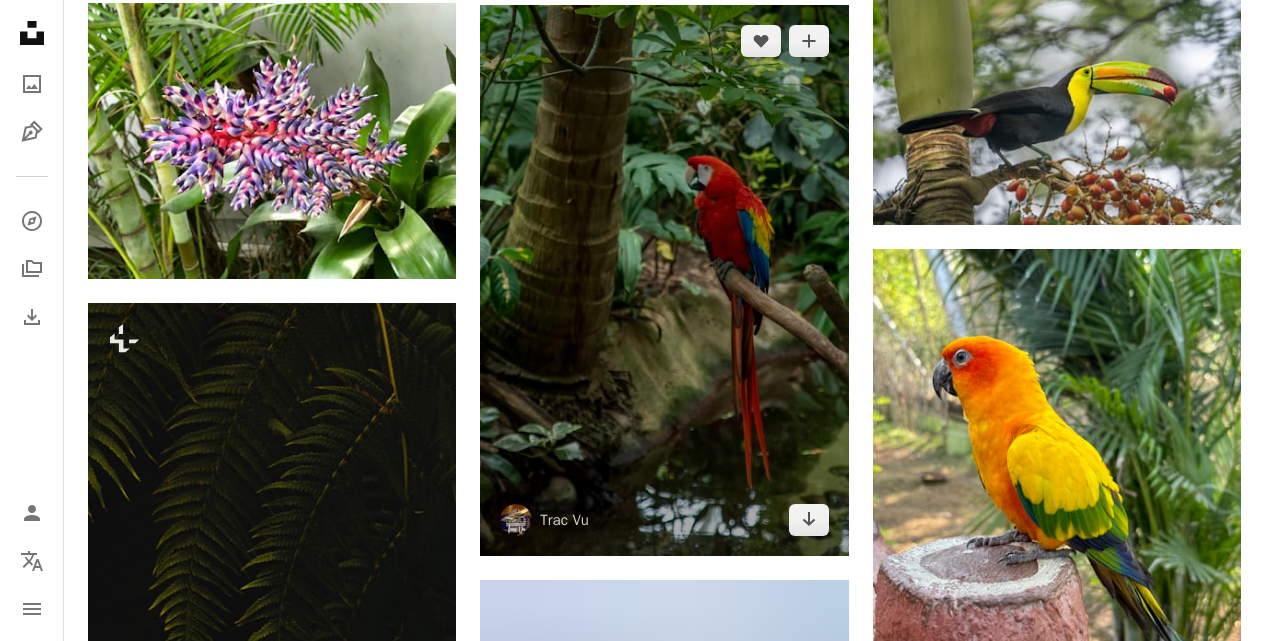 scroll, scrollTop: 19161, scrollLeft: 0, axis: vertical 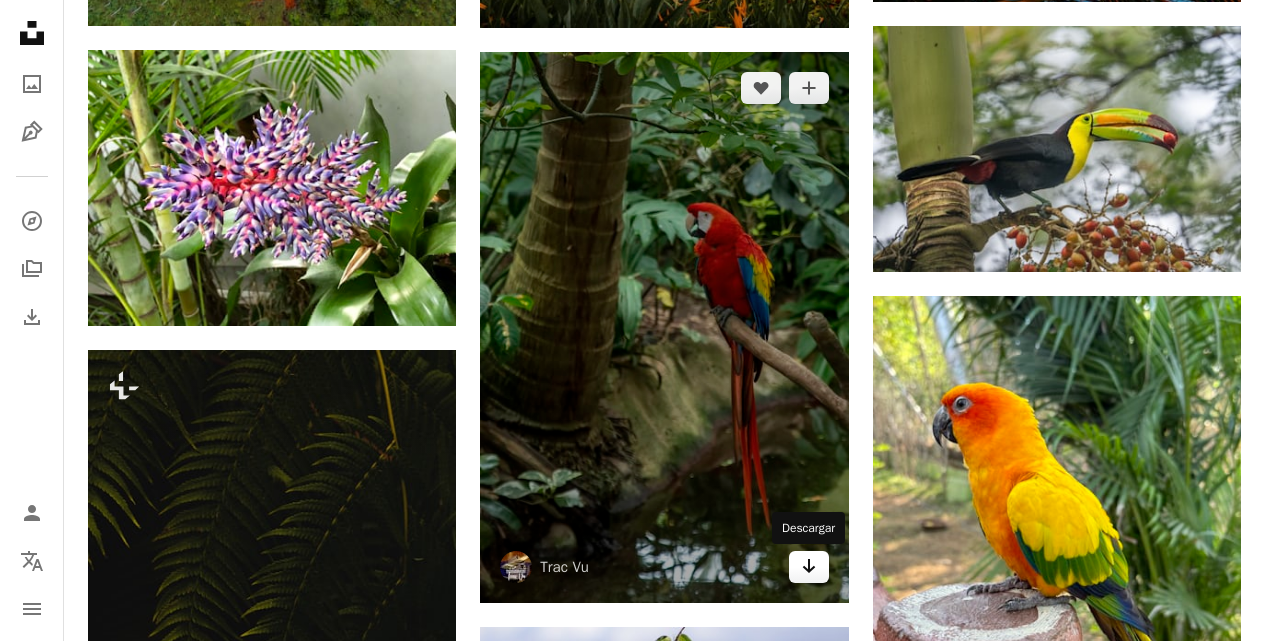 click on "Arrow pointing down" 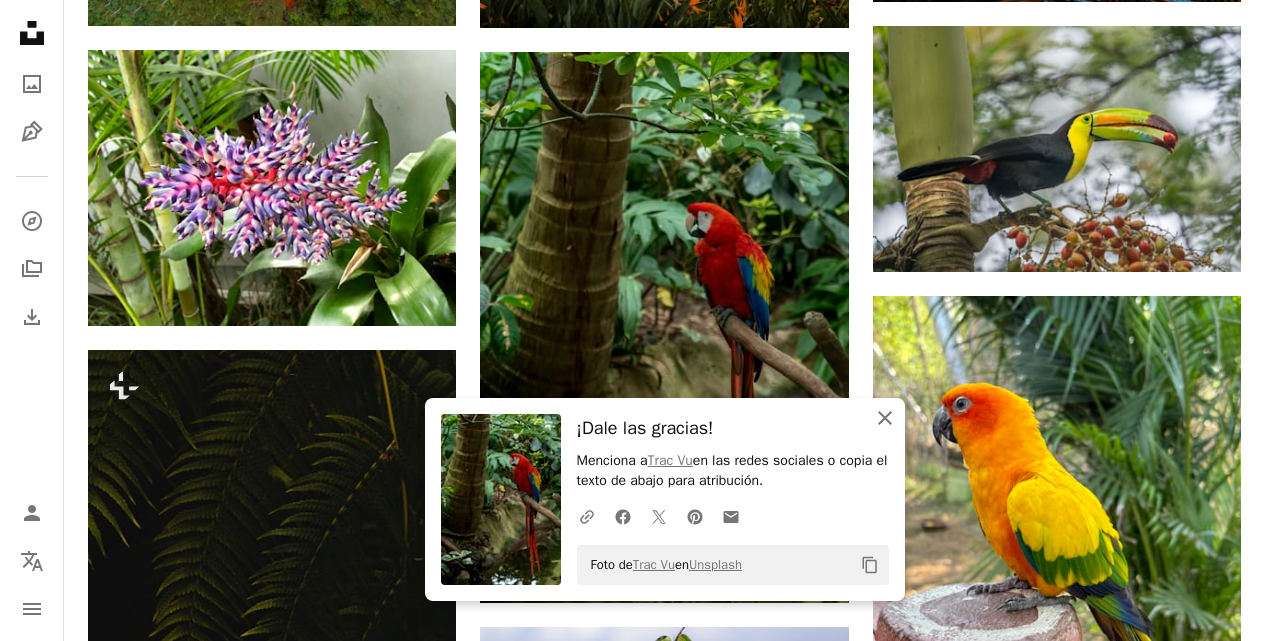 click on "An X shape" 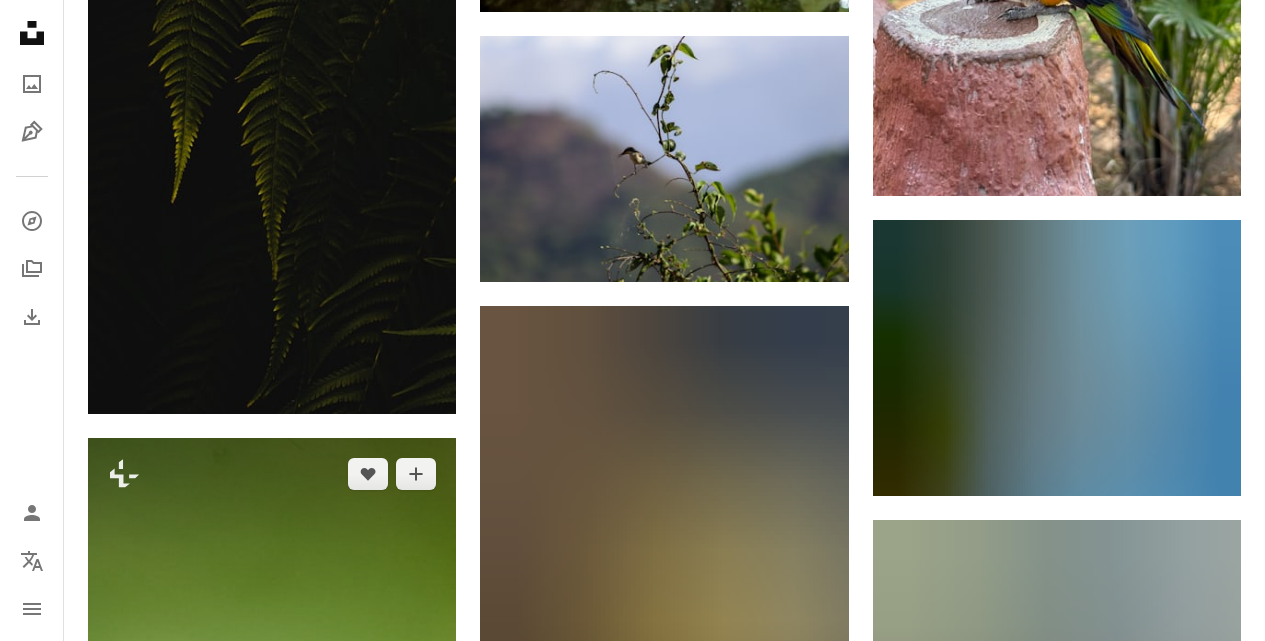 scroll, scrollTop: 19761, scrollLeft: 0, axis: vertical 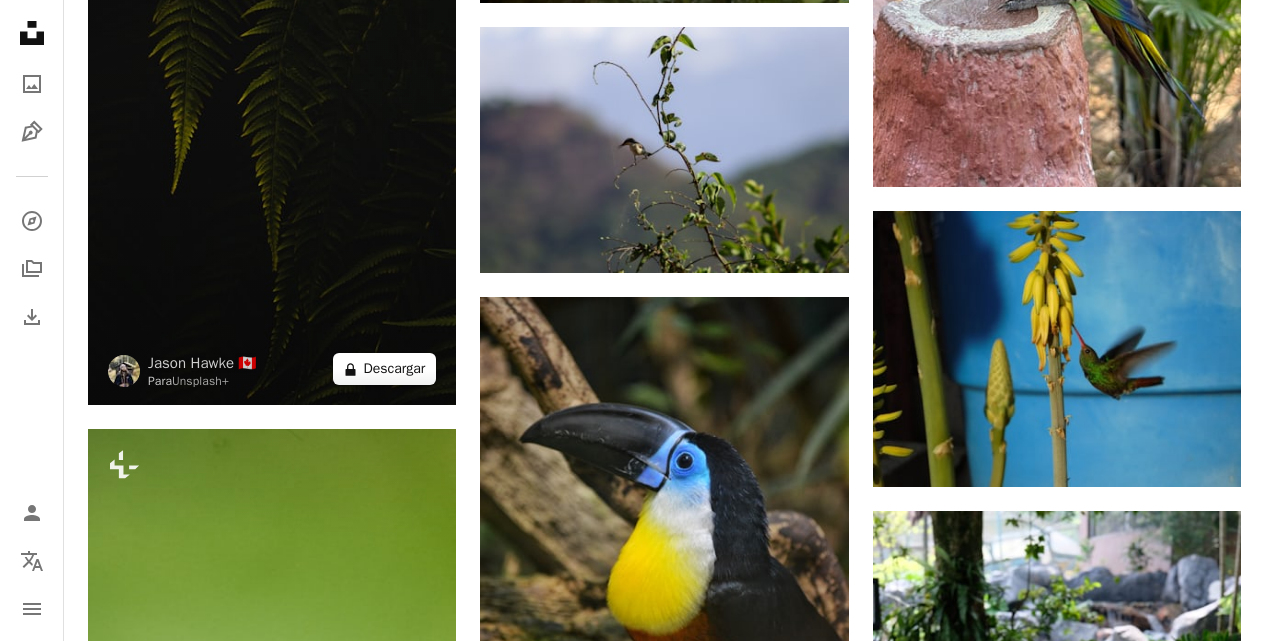 click on "A lock   Descargar" at bounding box center (385, 369) 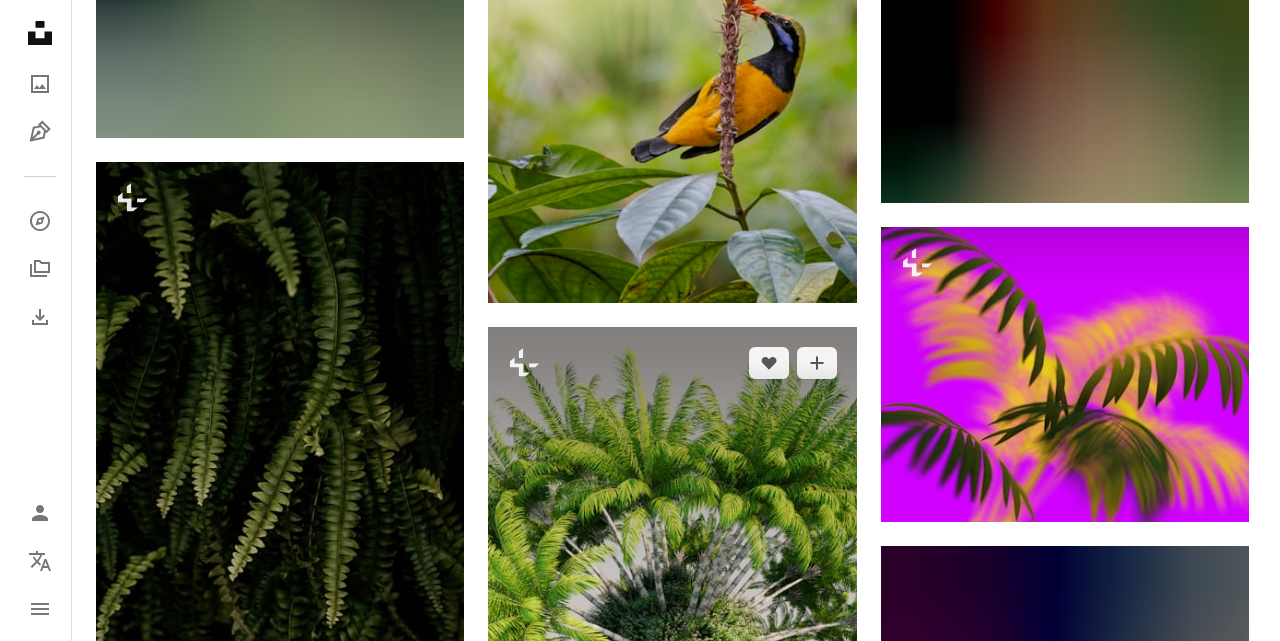 scroll, scrollTop: 21961, scrollLeft: 0, axis: vertical 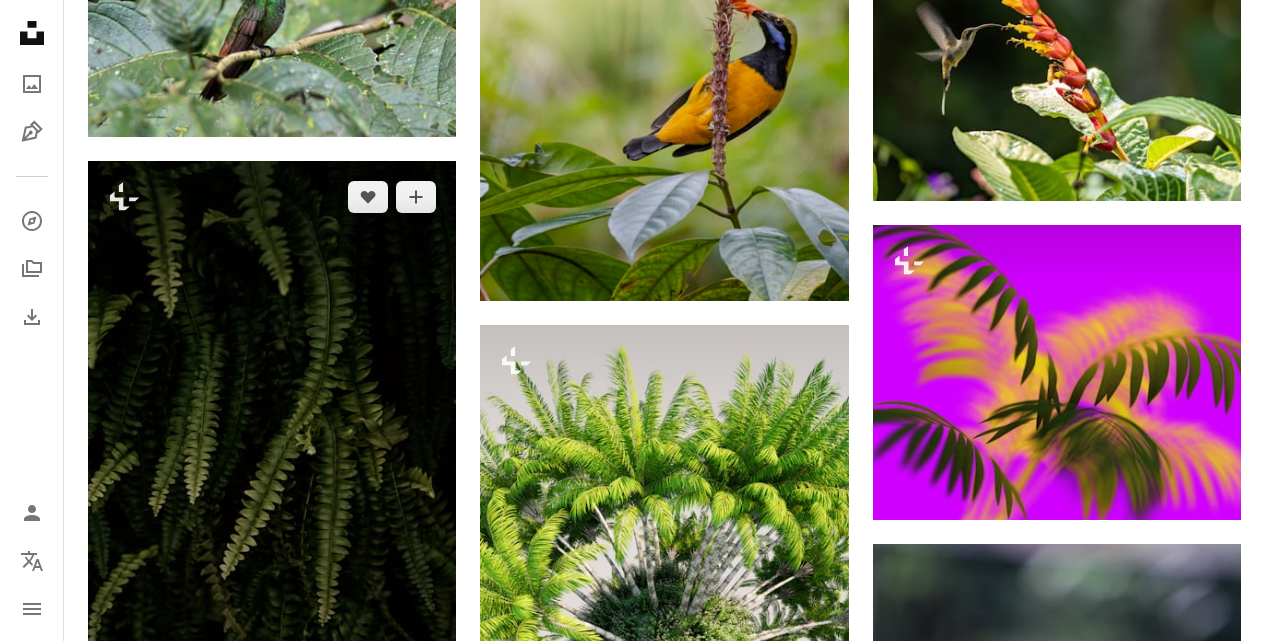 click at bounding box center [272, 437] 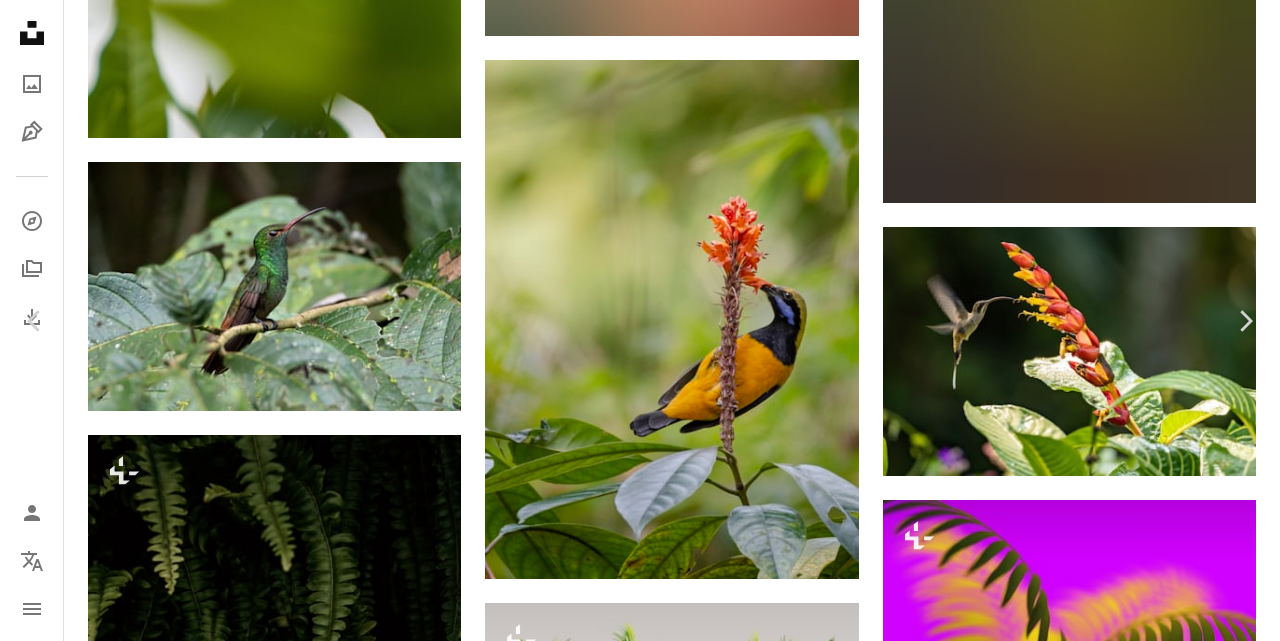scroll, scrollTop: 1300, scrollLeft: 0, axis: vertical 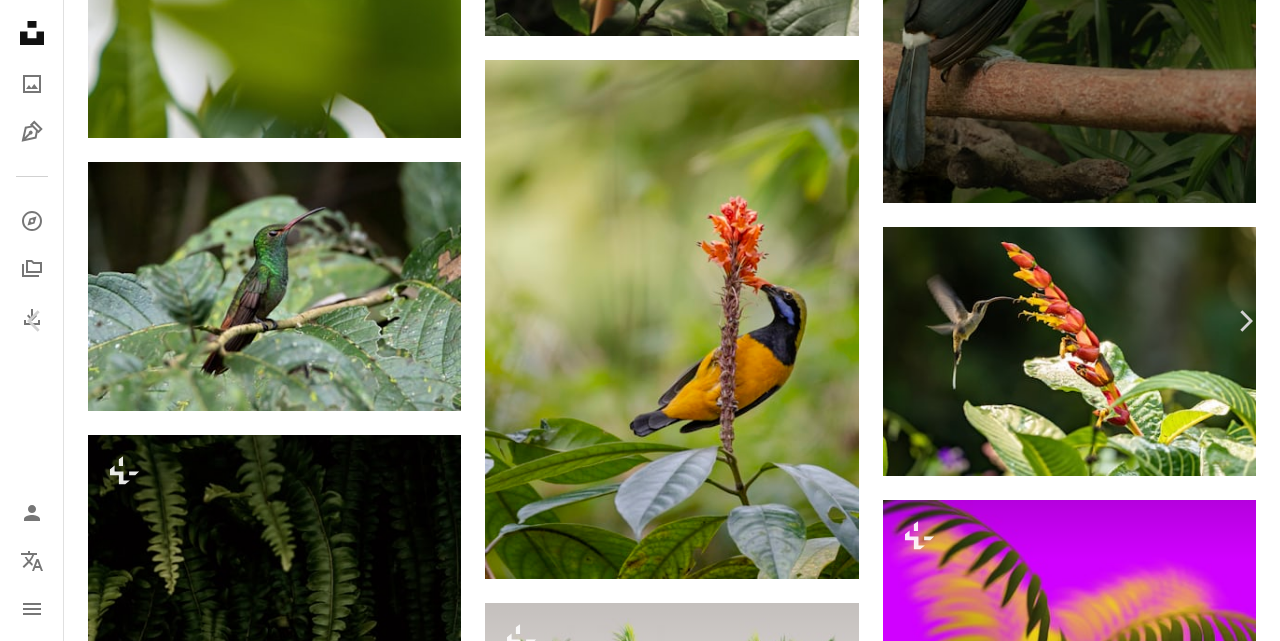 click on "A lock   Descargar" at bounding box center (365, 5475) 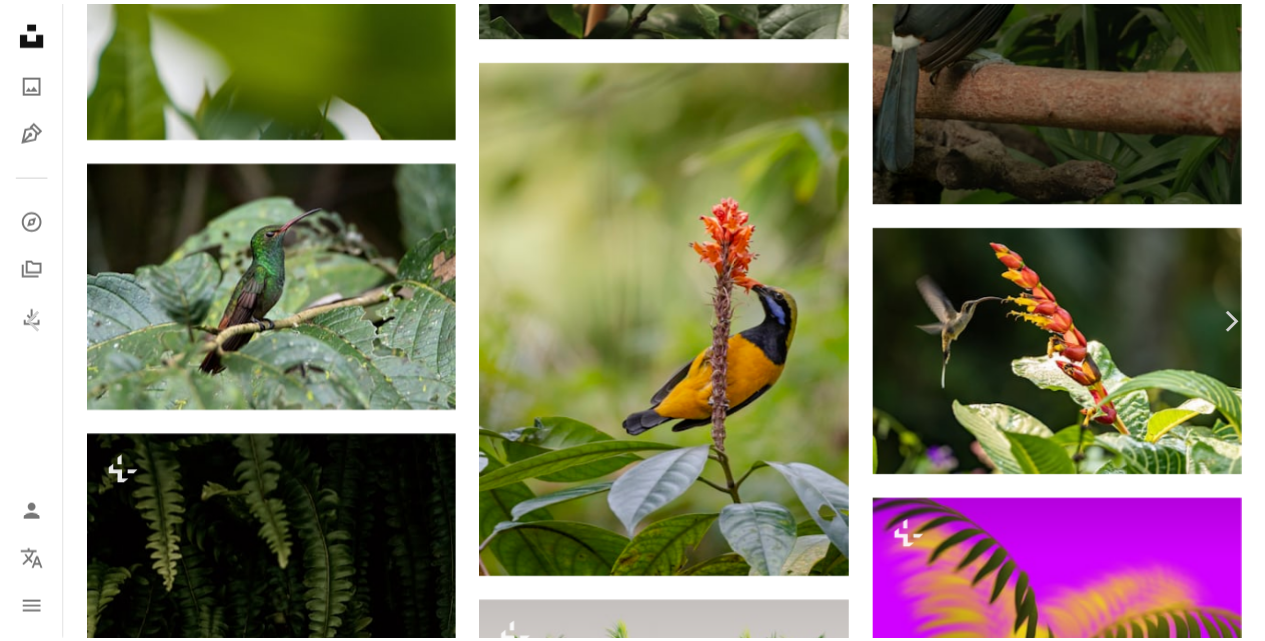 scroll, scrollTop: 2900, scrollLeft: 0, axis: vertical 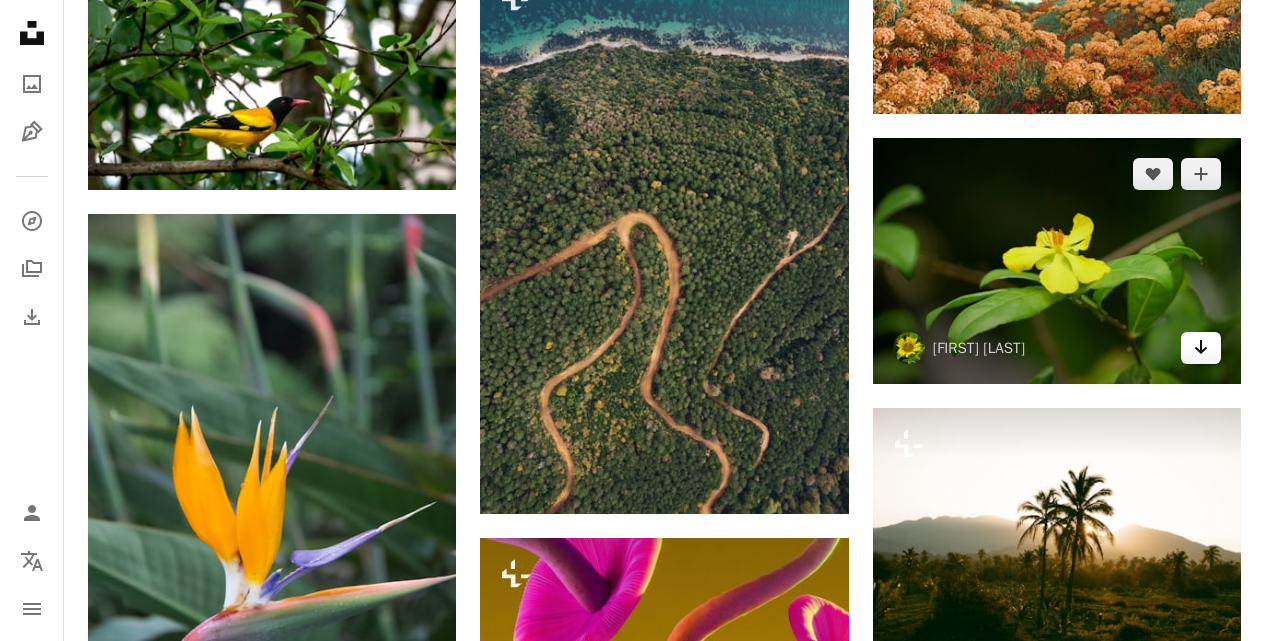 click on "Arrow pointing down" 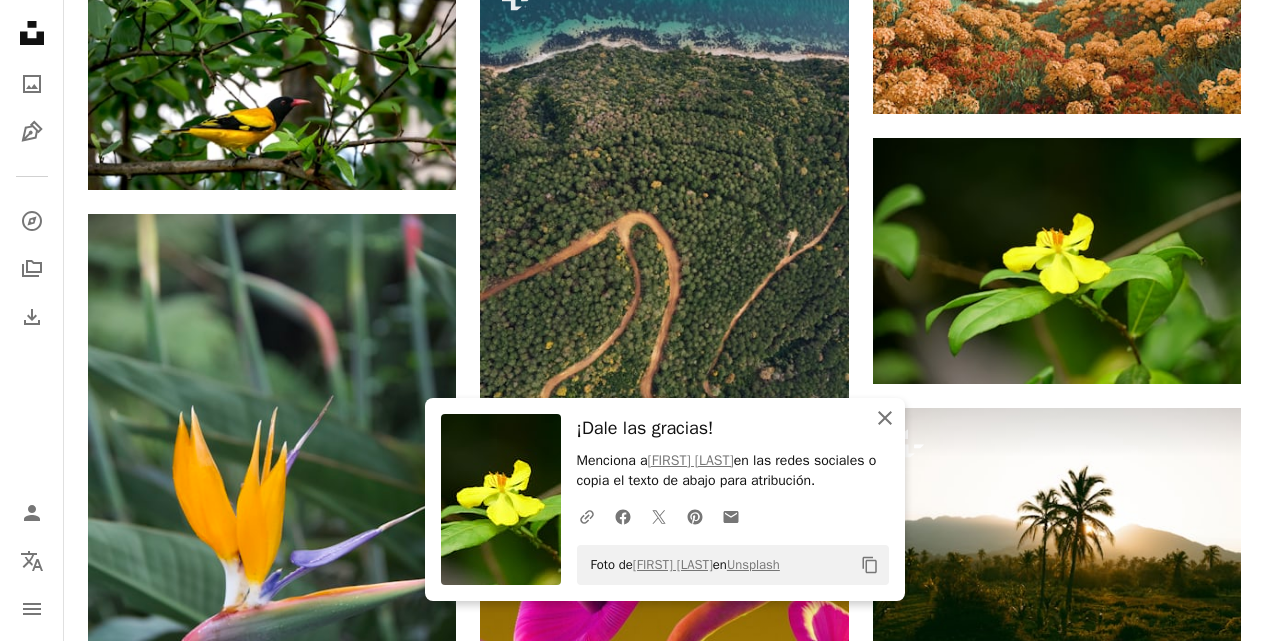 click on "An X shape" 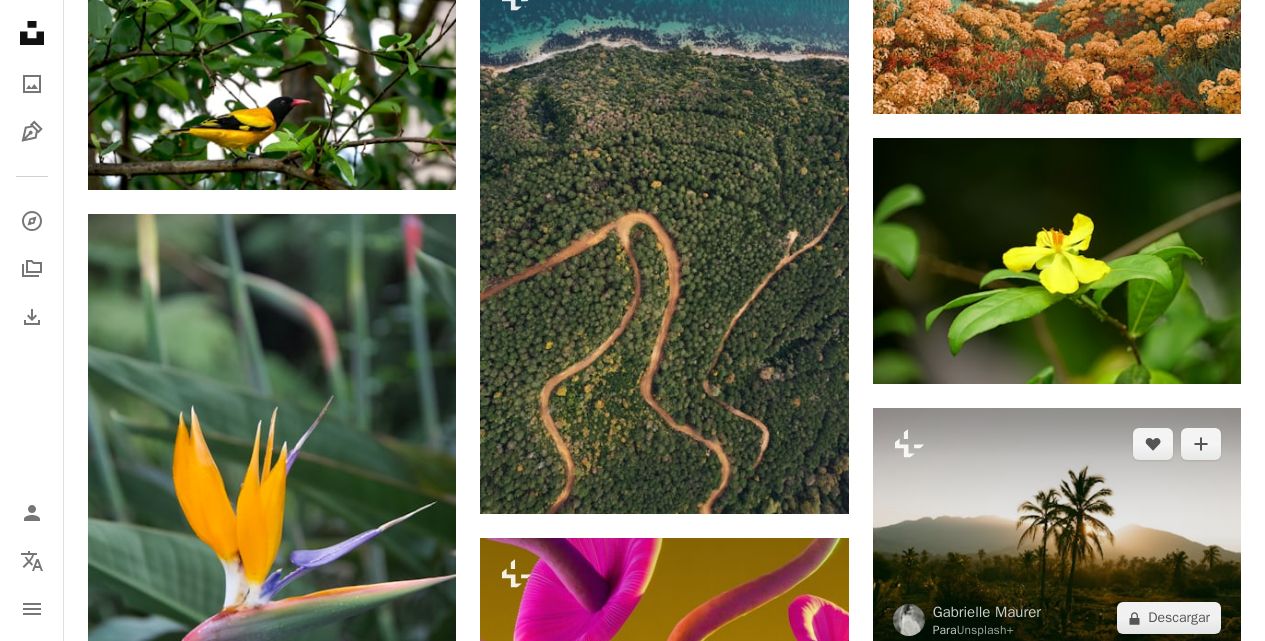 click at bounding box center (1057, 531) 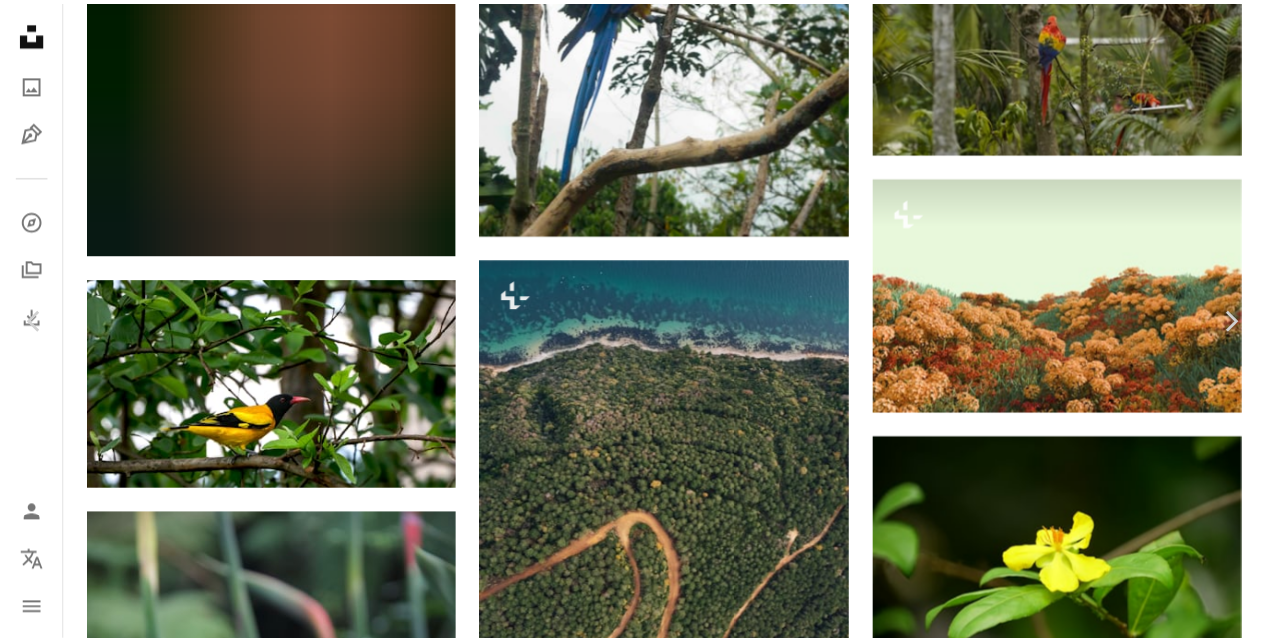 scroll, scrollTop: 0, scrollLeft: 0, axis: both 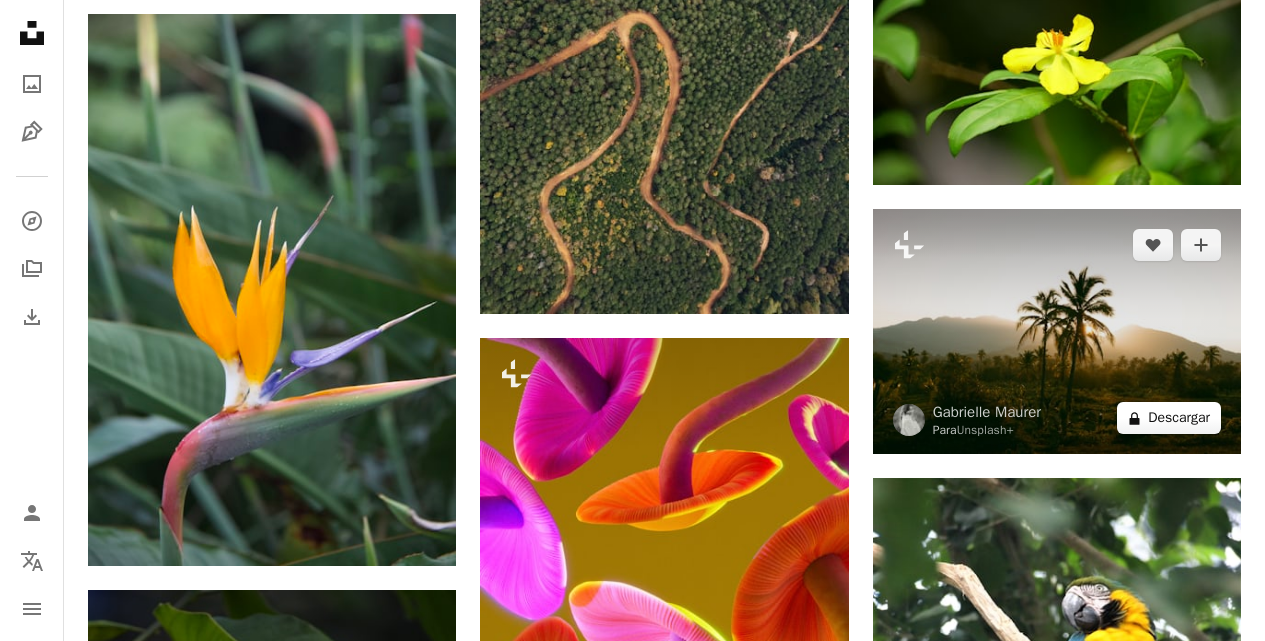 click on "A lock   Descargar" at bounding box center [1169, 418] 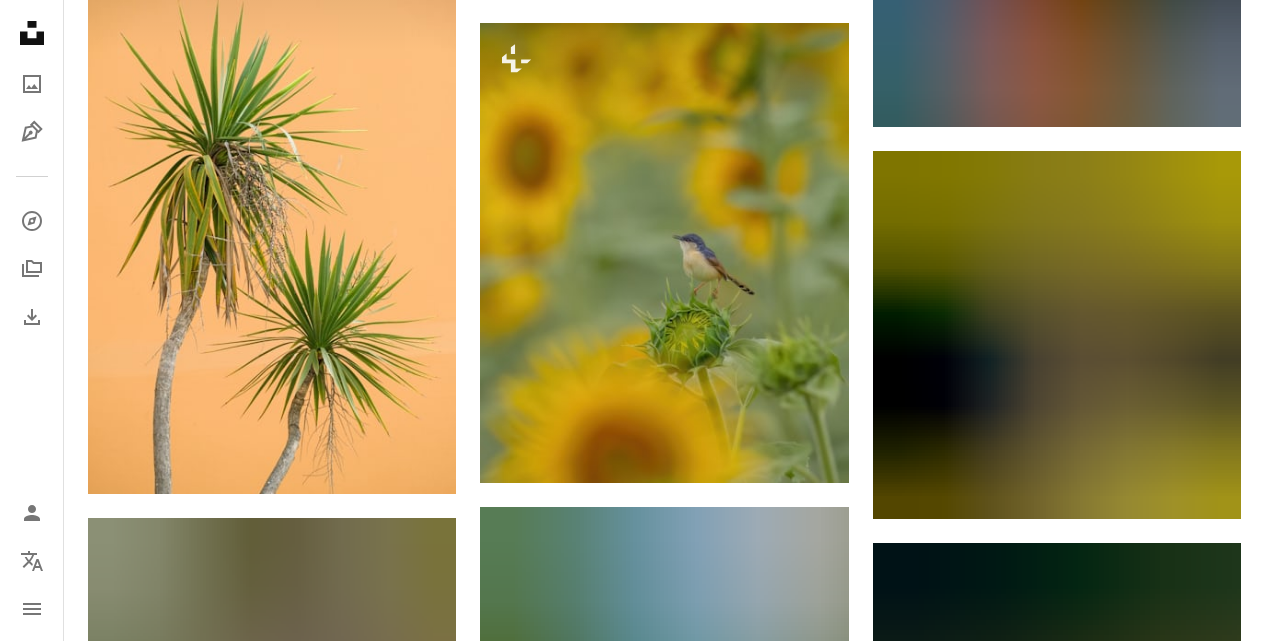 scroll, scrollTop: 26361, scrollLeft: 0, axis: vertical 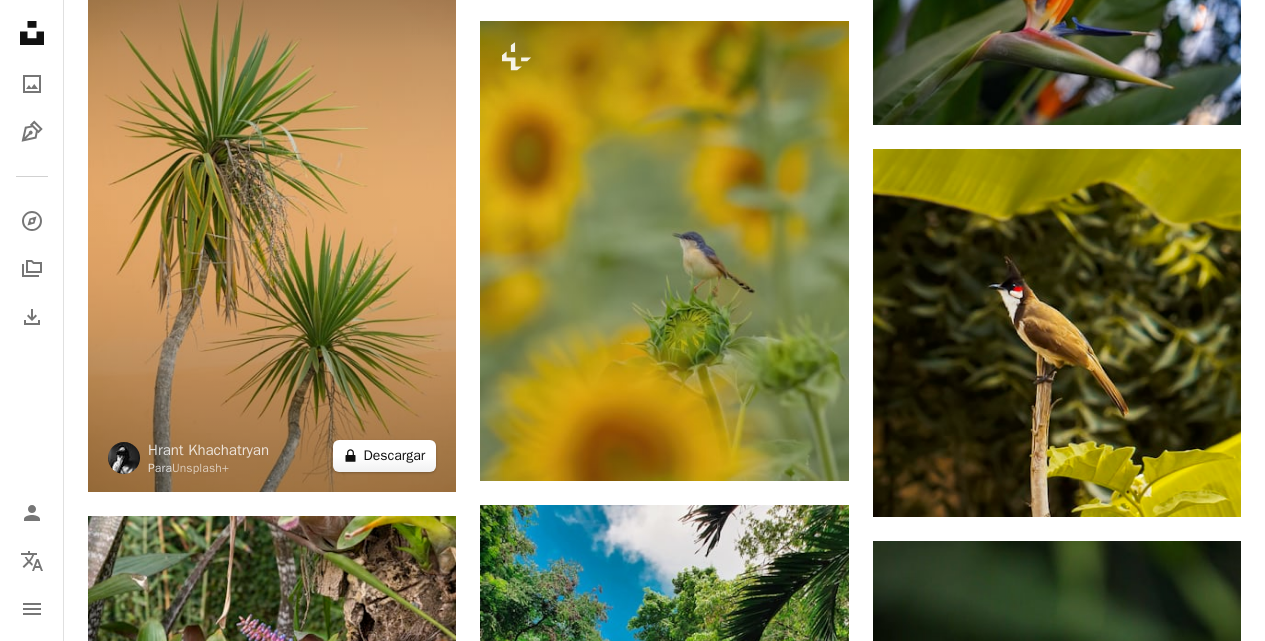 click on "A lock   Descargar" at bounding box center (385, 456) 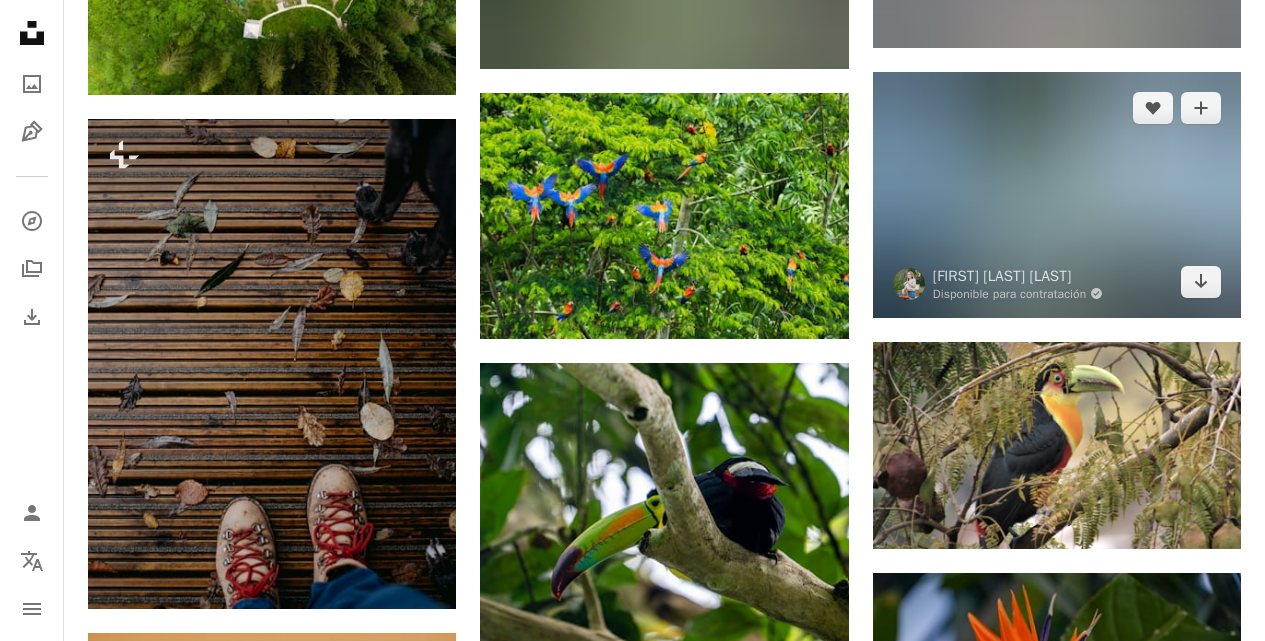 scroll, scrollTop: 25661, scrollLeft: 0, axis: vertical 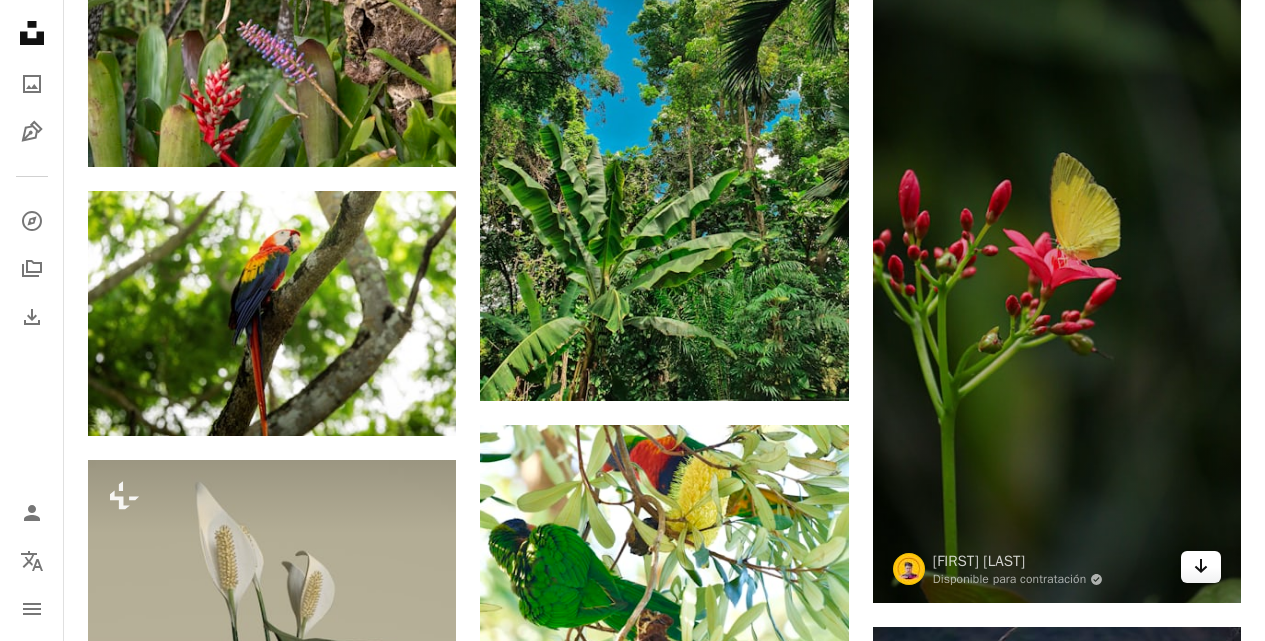 click on "Arrow pointing down" 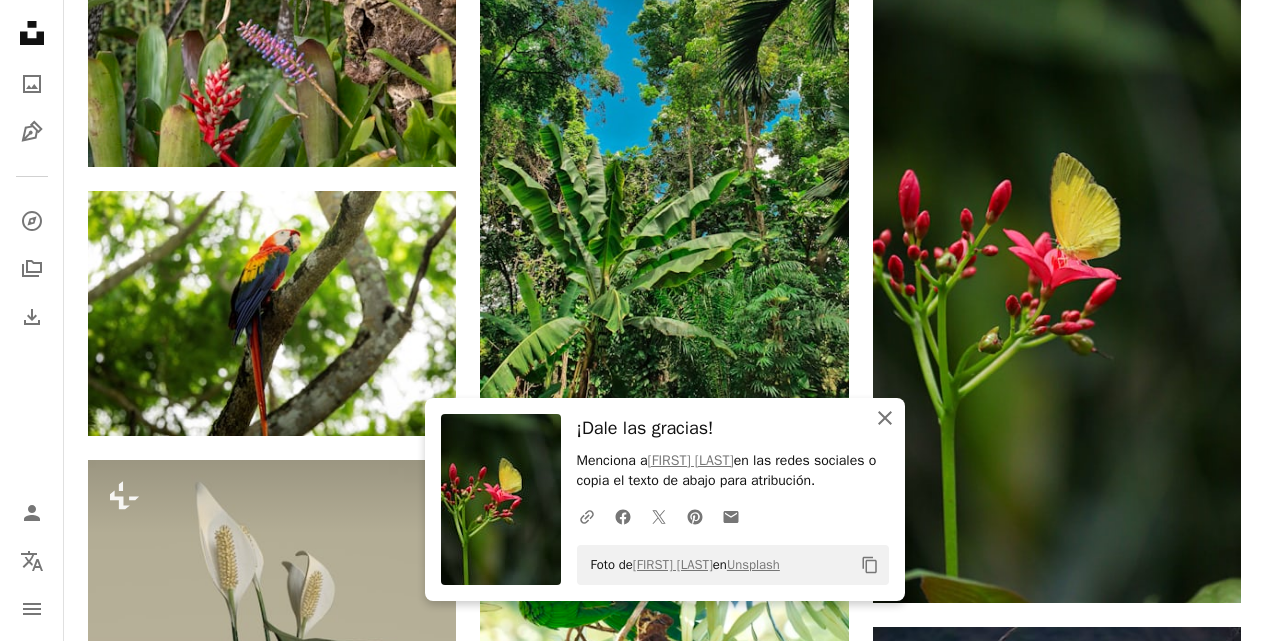 click on "An X shape" 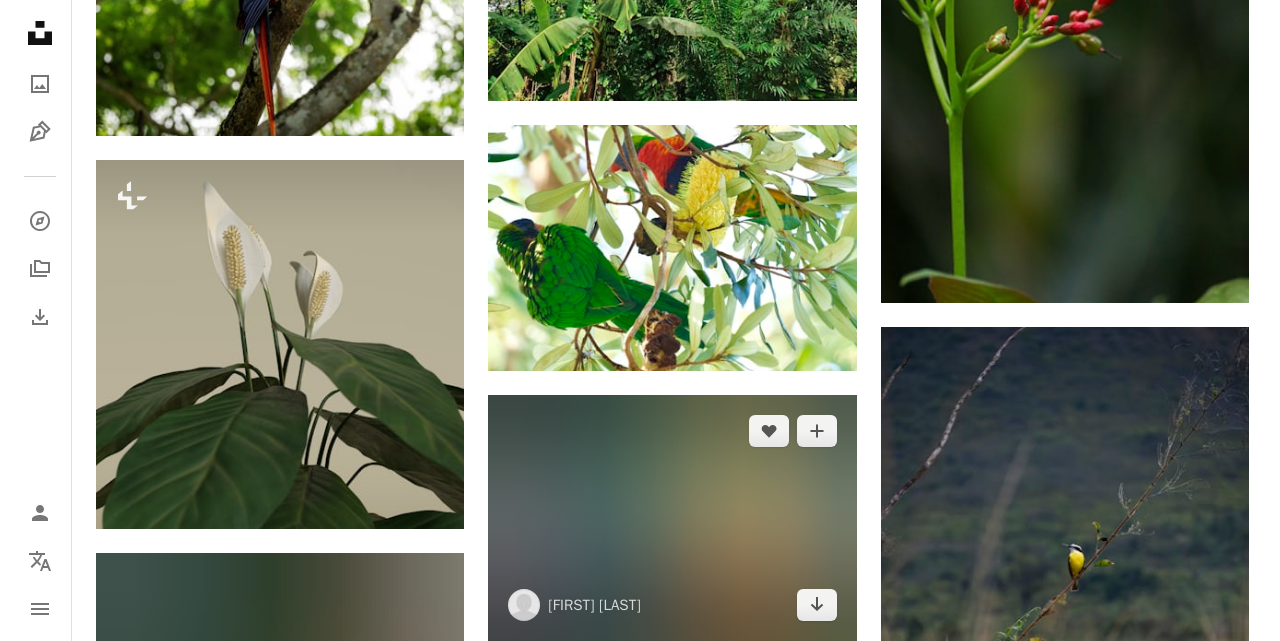 scroll, scrollTop: 27456, scrollLeft: 0, axis: vertical 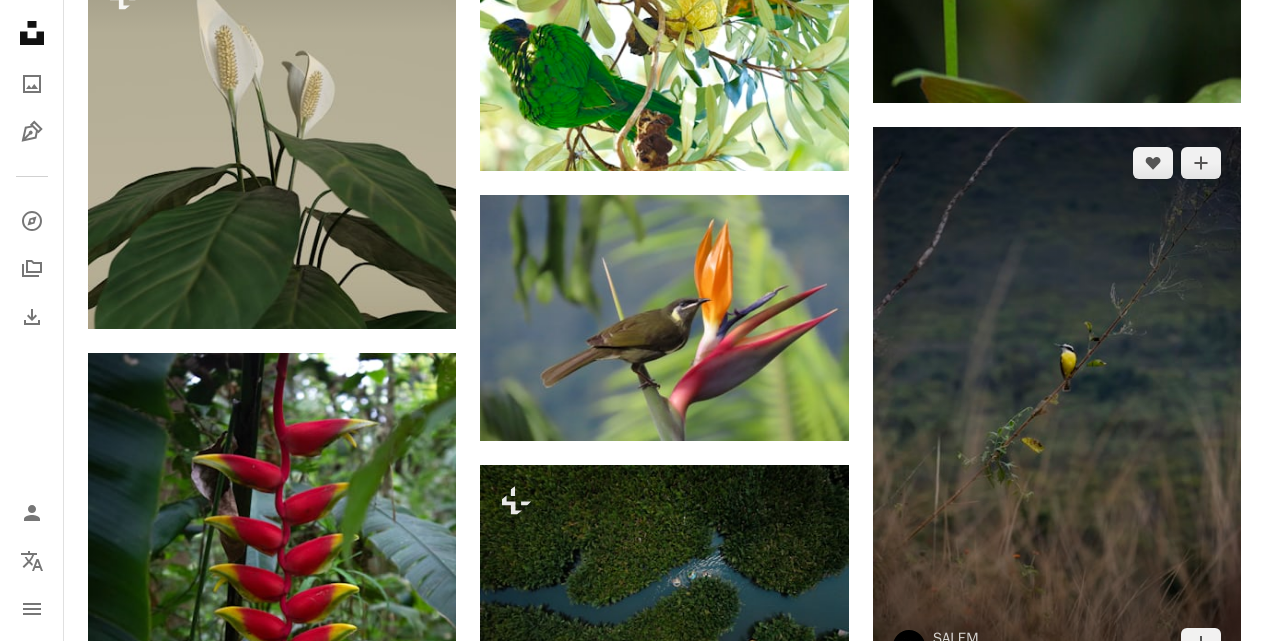 click at bounding box center (1057, 403) 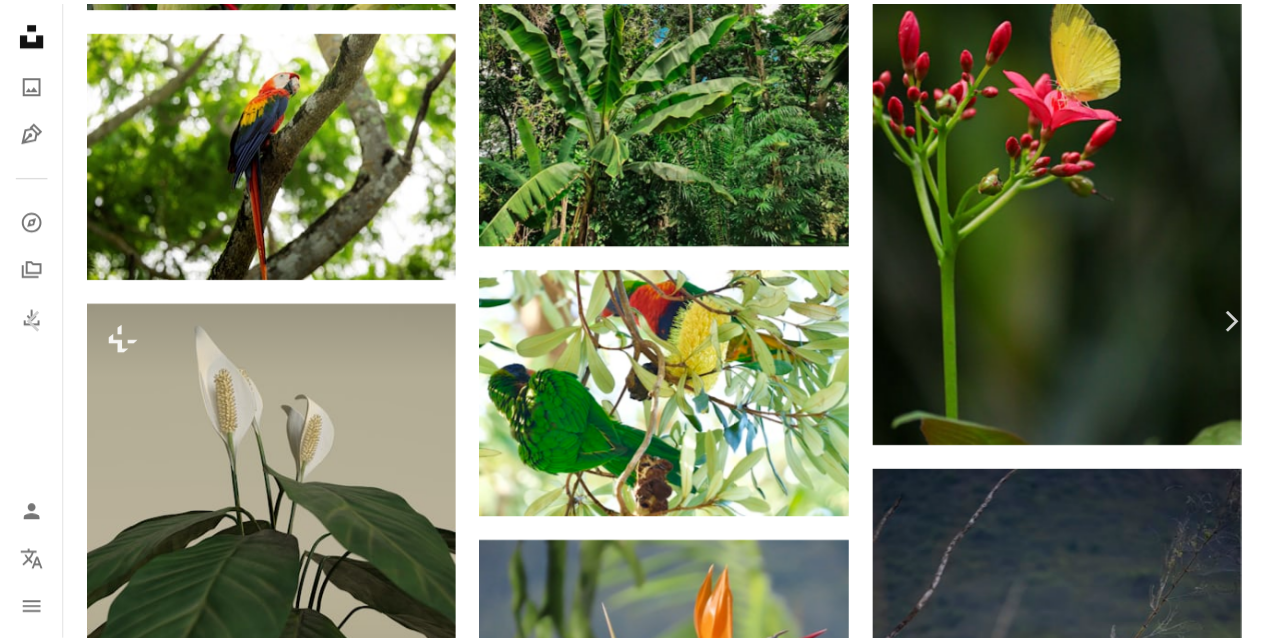 scroll, scrollTop: 200, scrollLeft: 0, axis: vertical 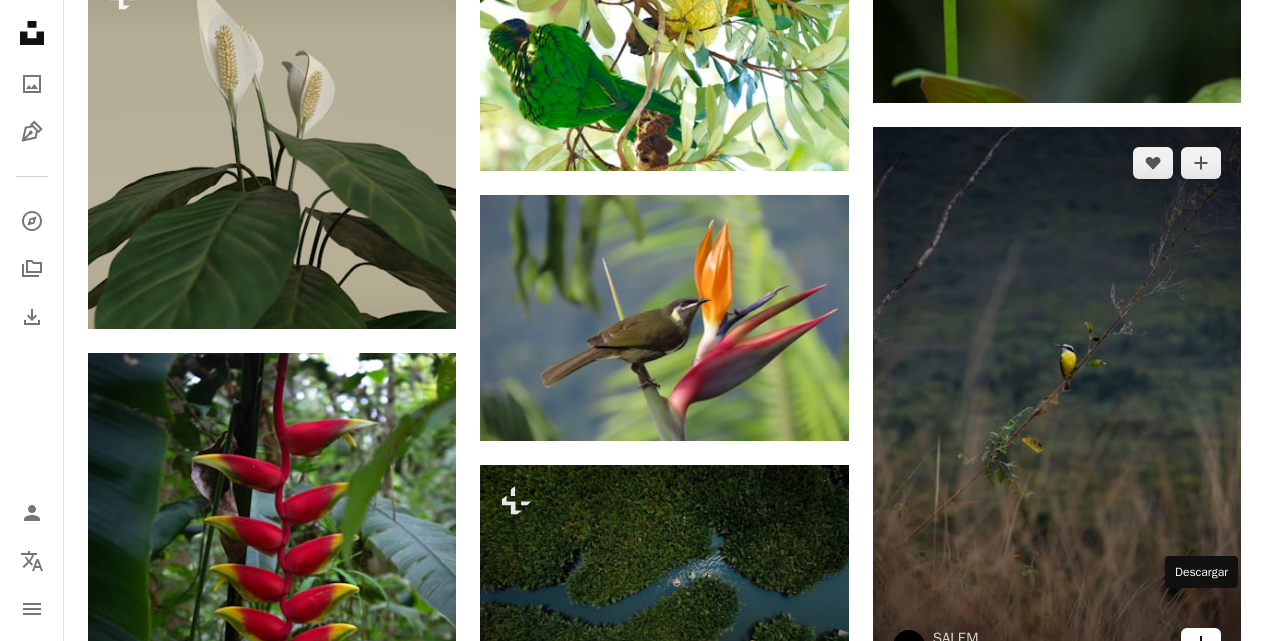 click on "Arrow pointing down" 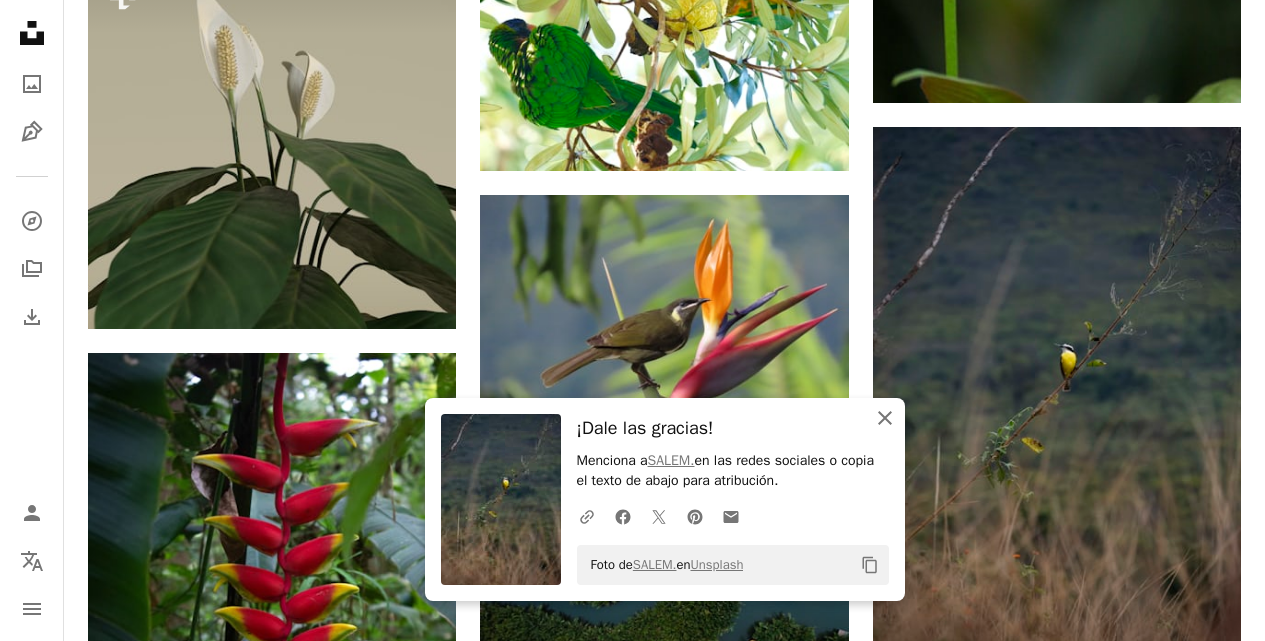 click on "An X shape" 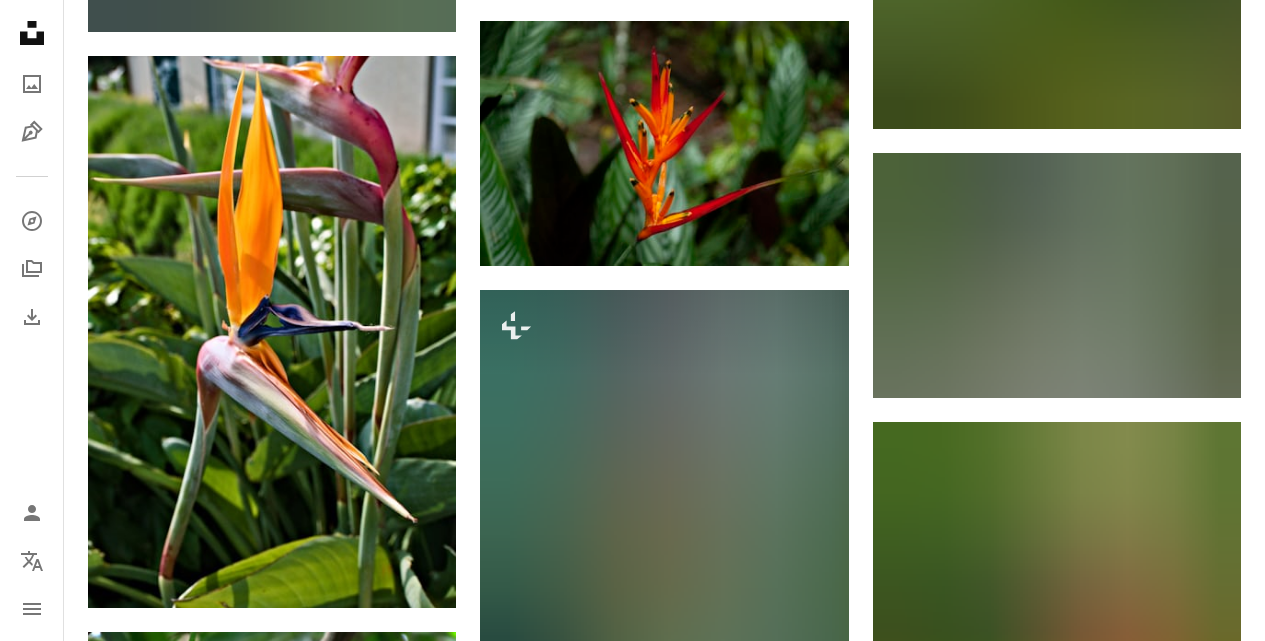 scroll, scrollTop: 34156, scrollLeft: 0, axis: vertical 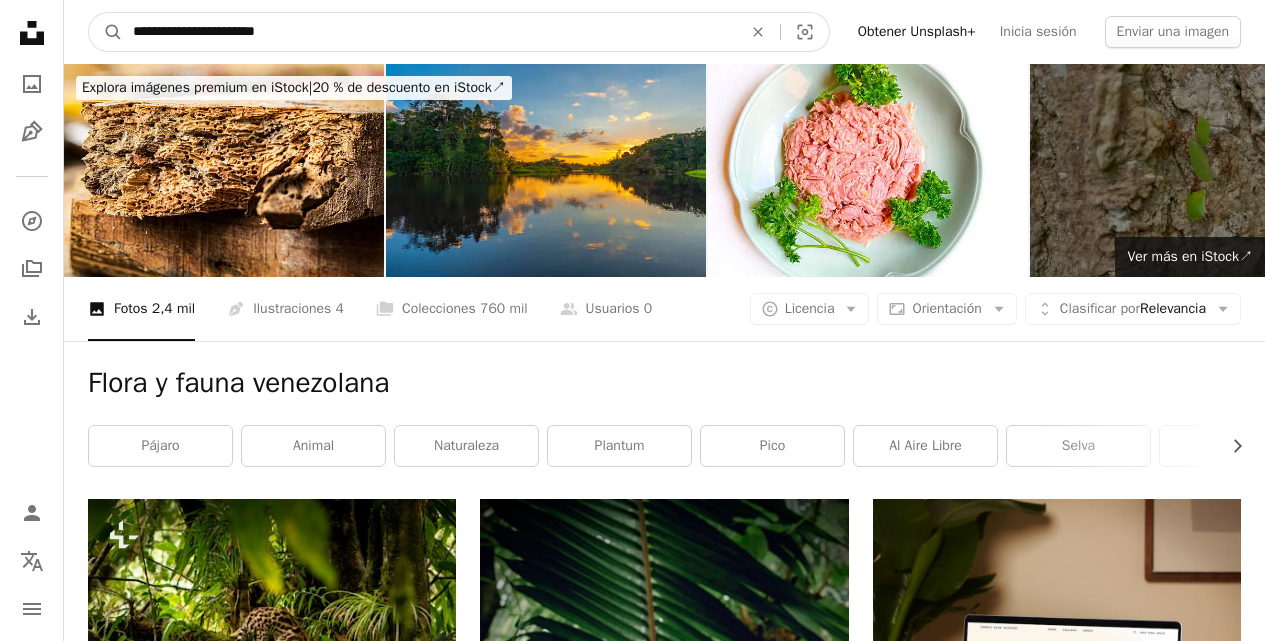 click on "**********" at bounding box center [429, 32] 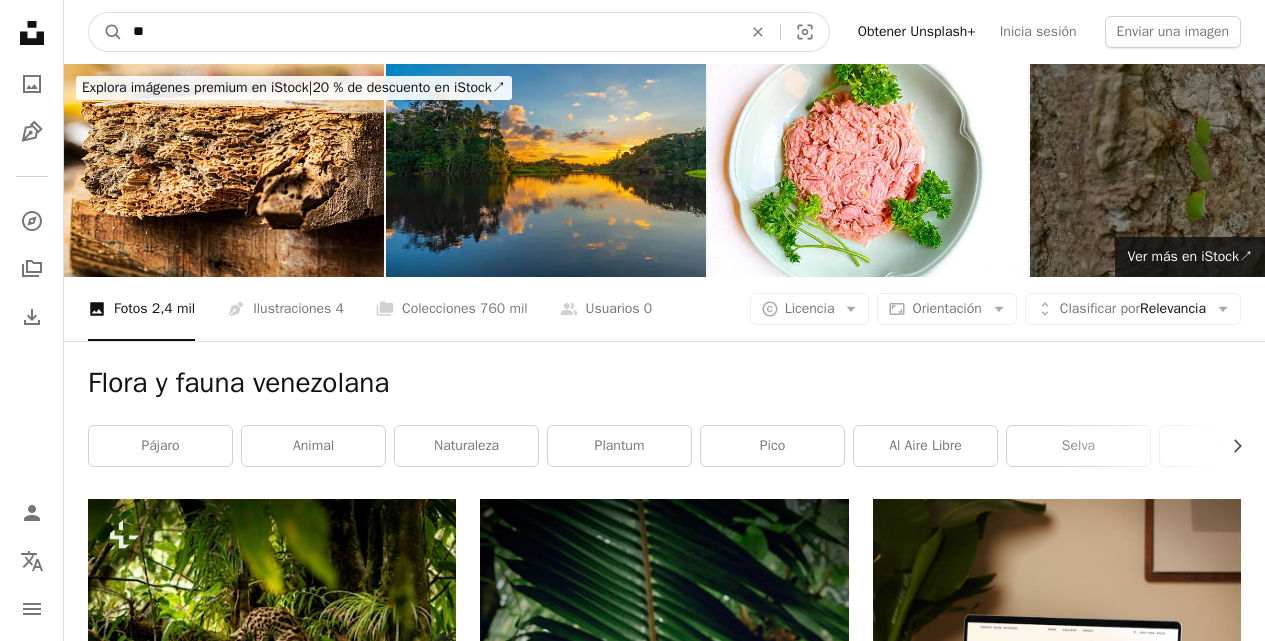 type on "*" 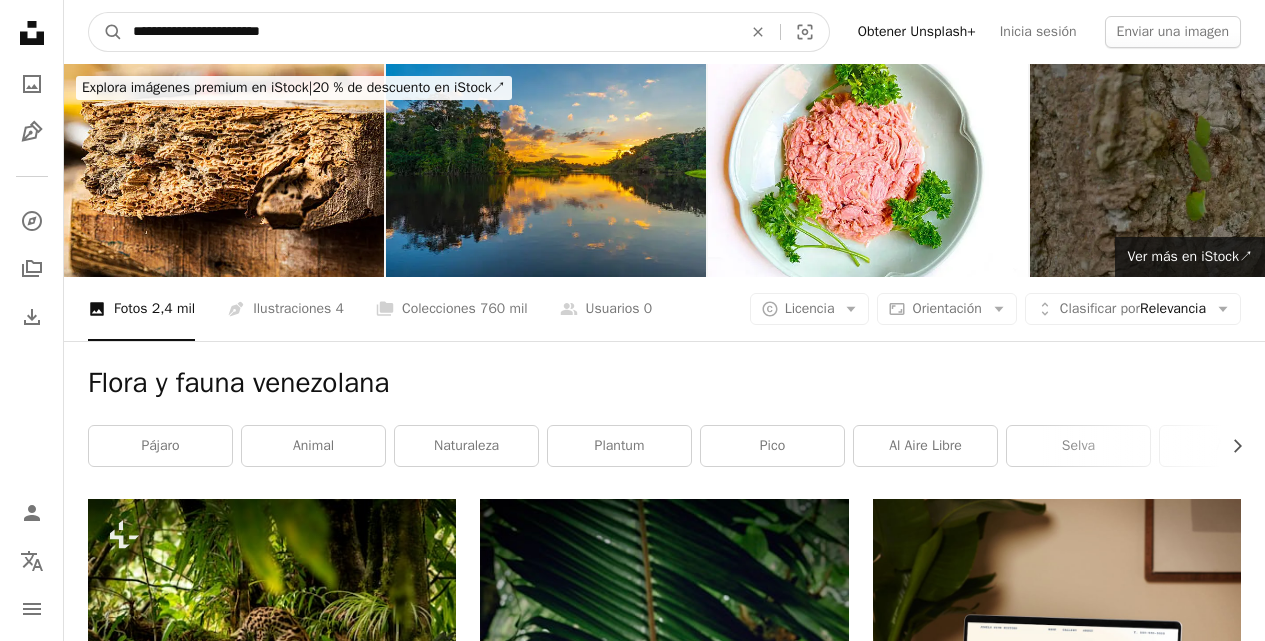 type on "**********" 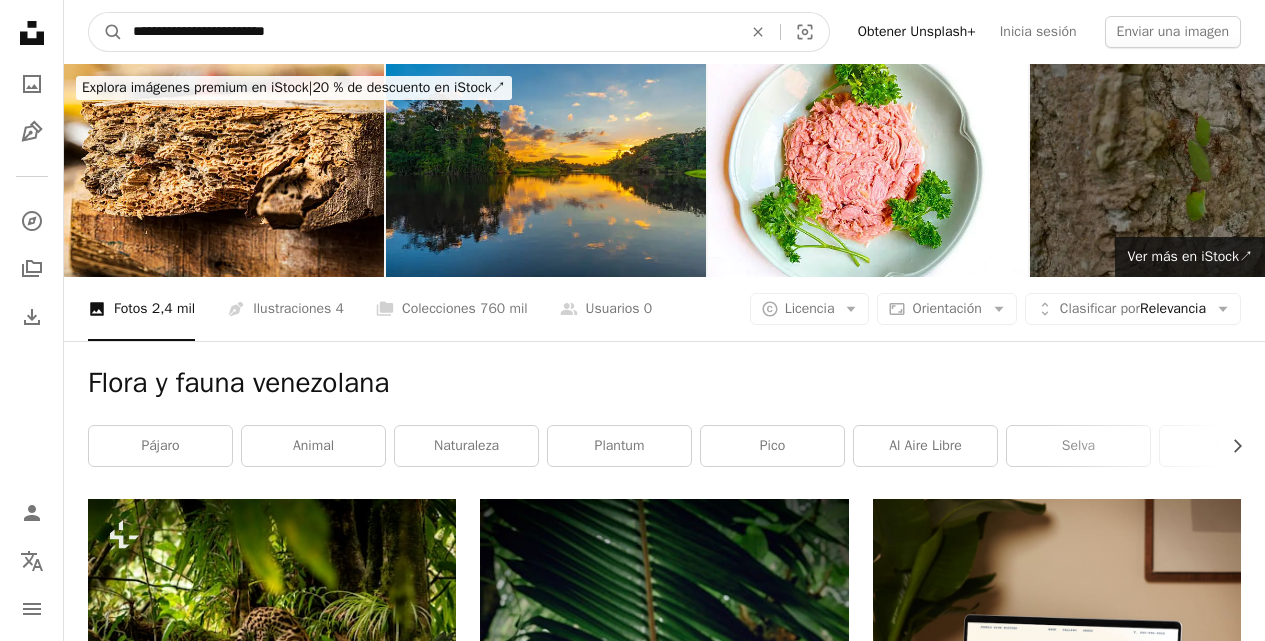 click on "A magnifying glass" at bounding box center (106, 32) 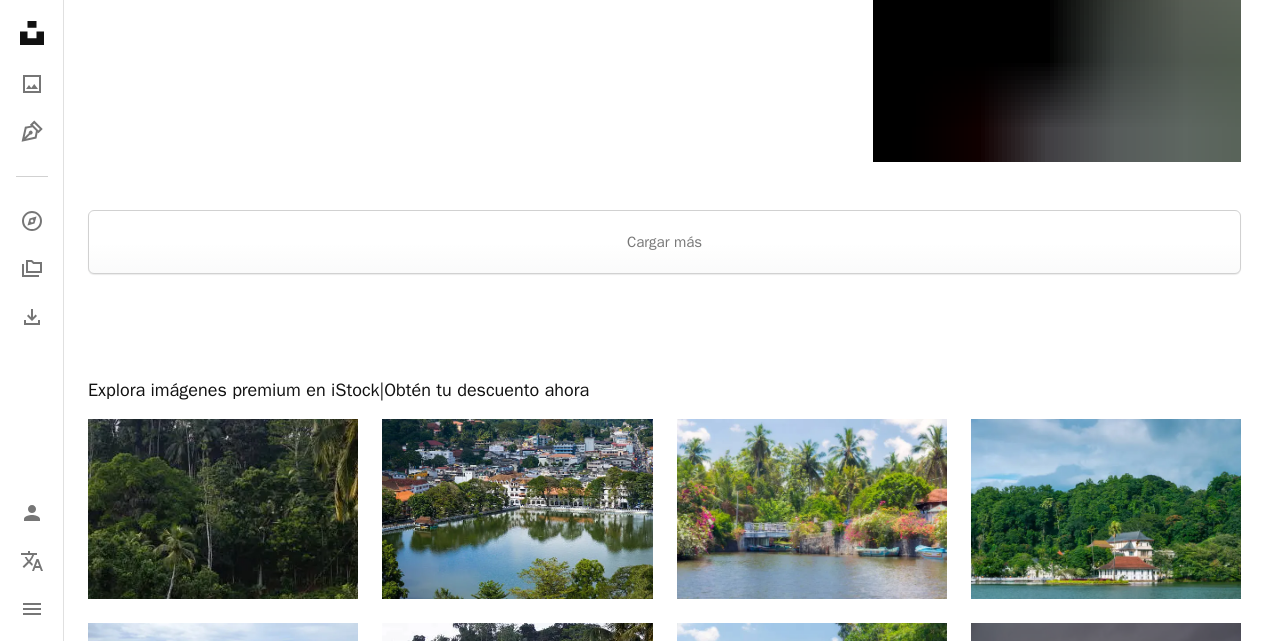 scroll, scrollTop: 4060, scrollLeft: 0, axis: vertical 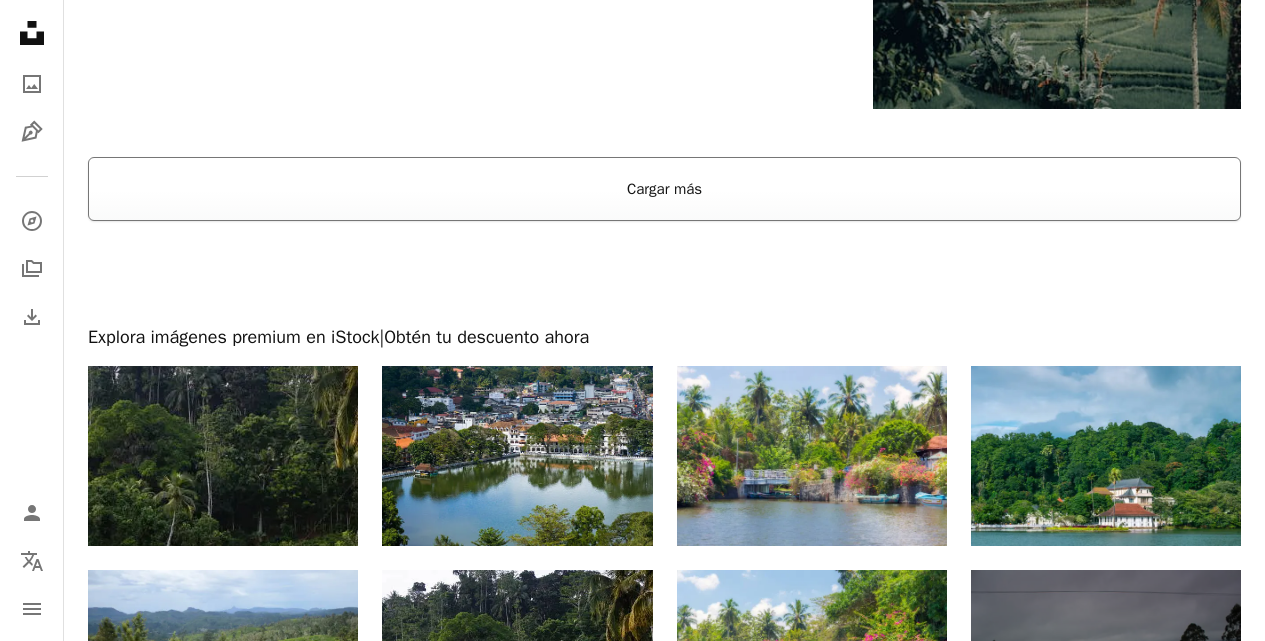 click on "Cargar más" at bounding box center [664, 189] 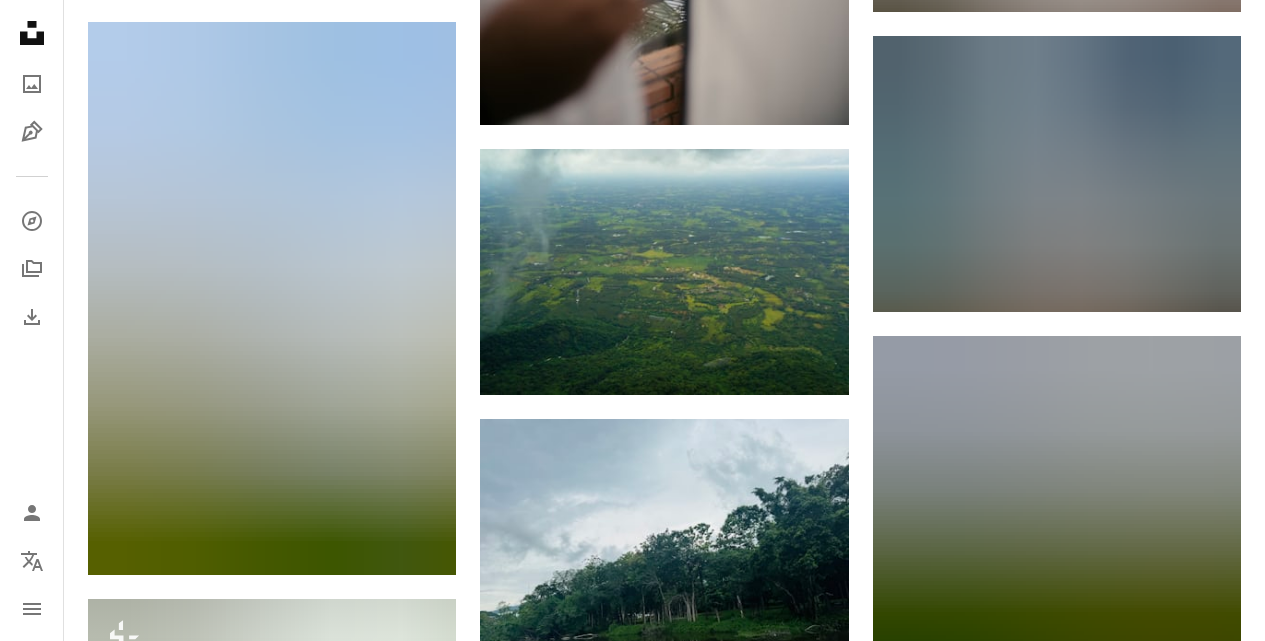 scroll, scrollTop: 13420, scrollLeft: 0, axis: vertical 